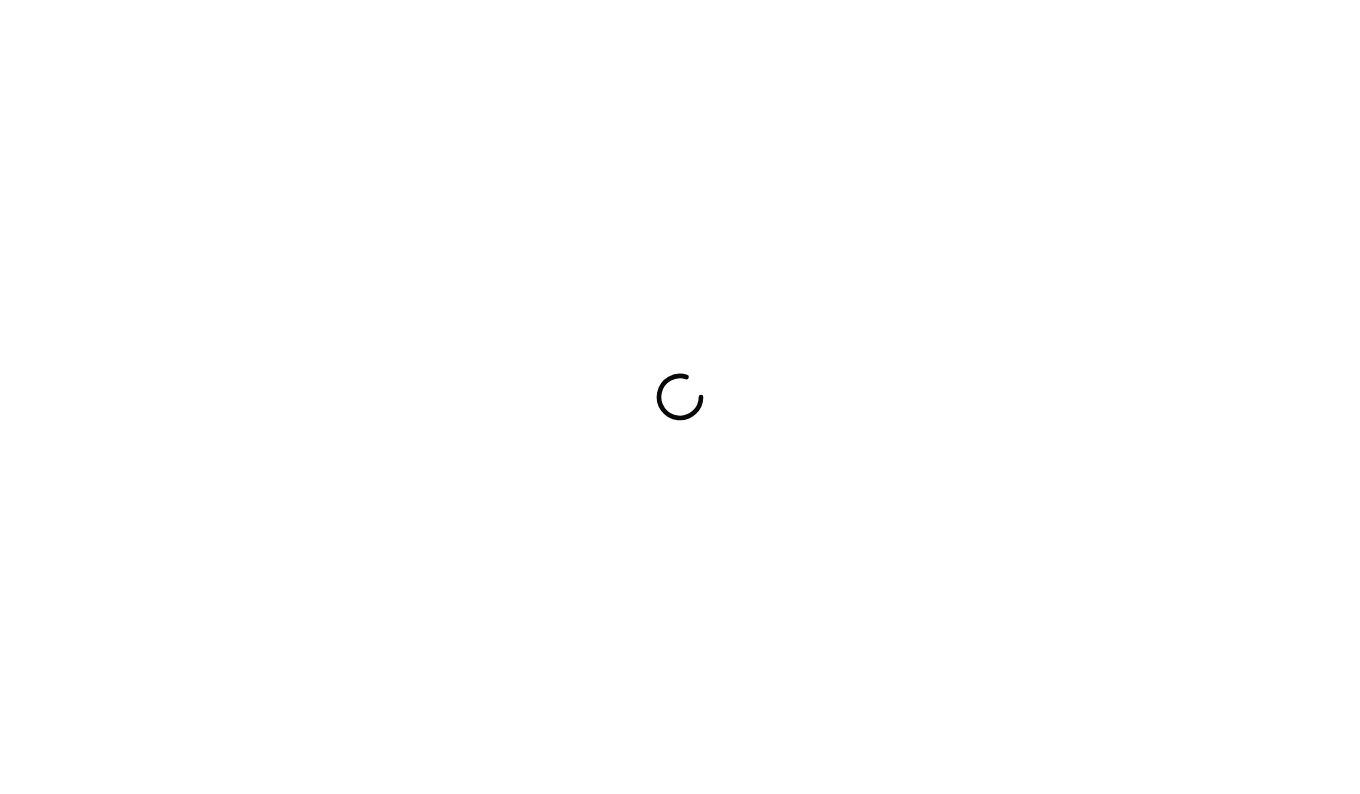 scroll, scrollTop: 0, scrollLeft: 0, axis: both 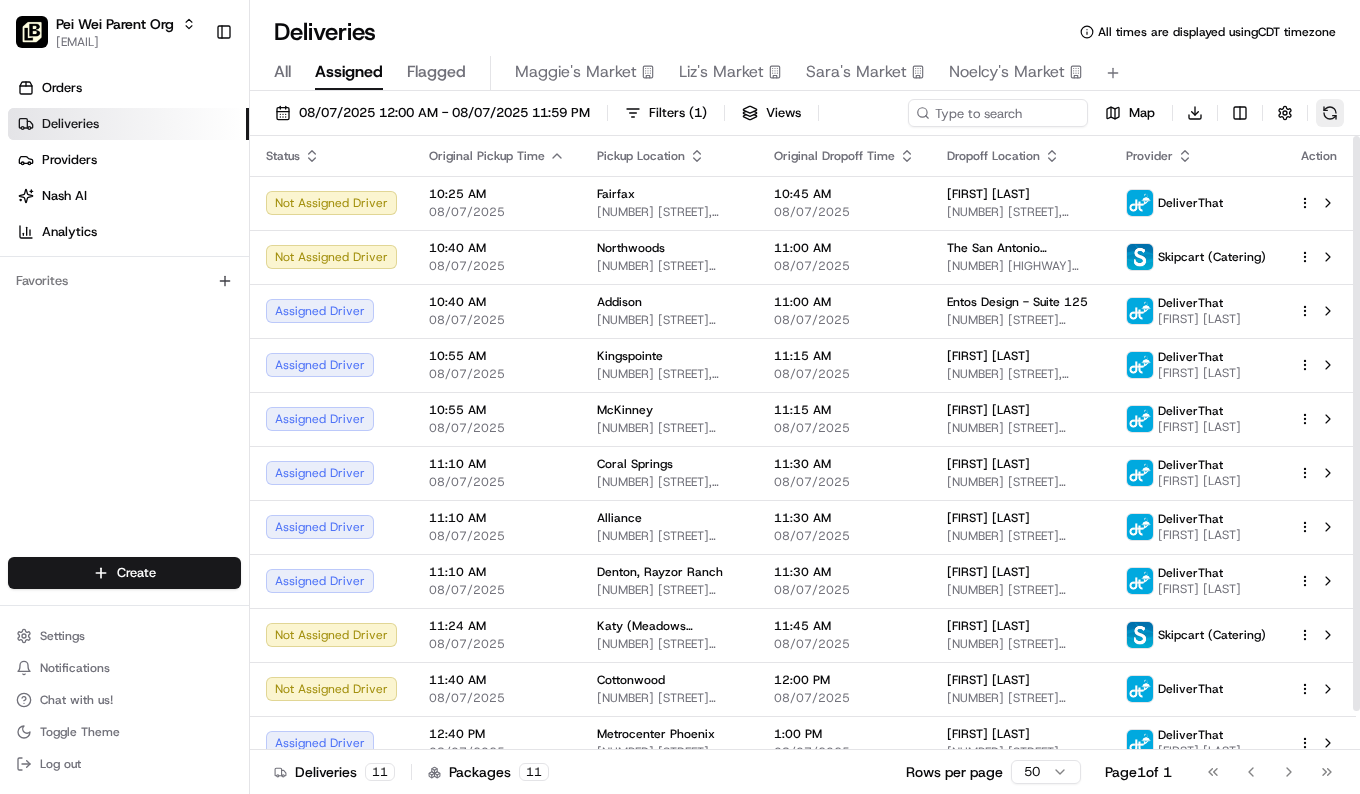 click at bounding box center (1330, 113) 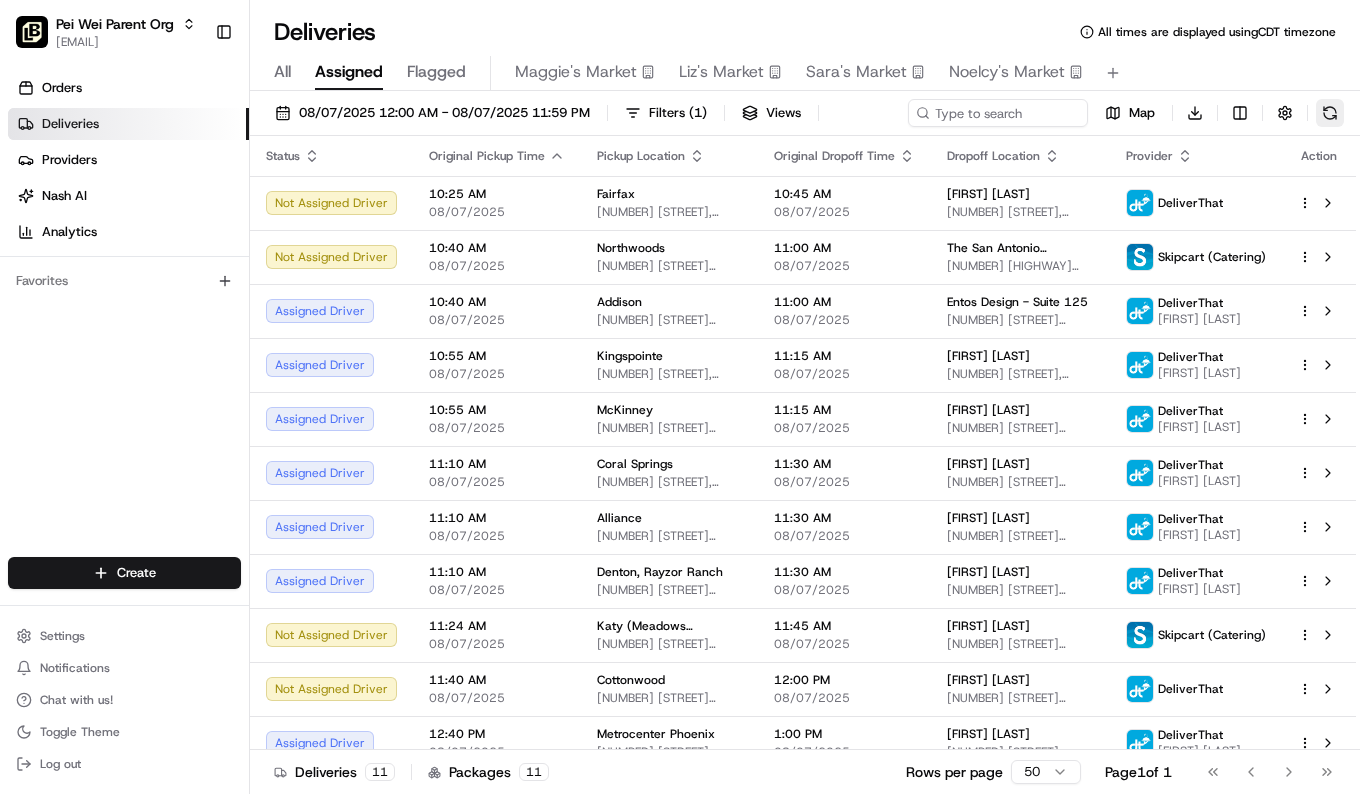 click at bounding box center [1330, 113] 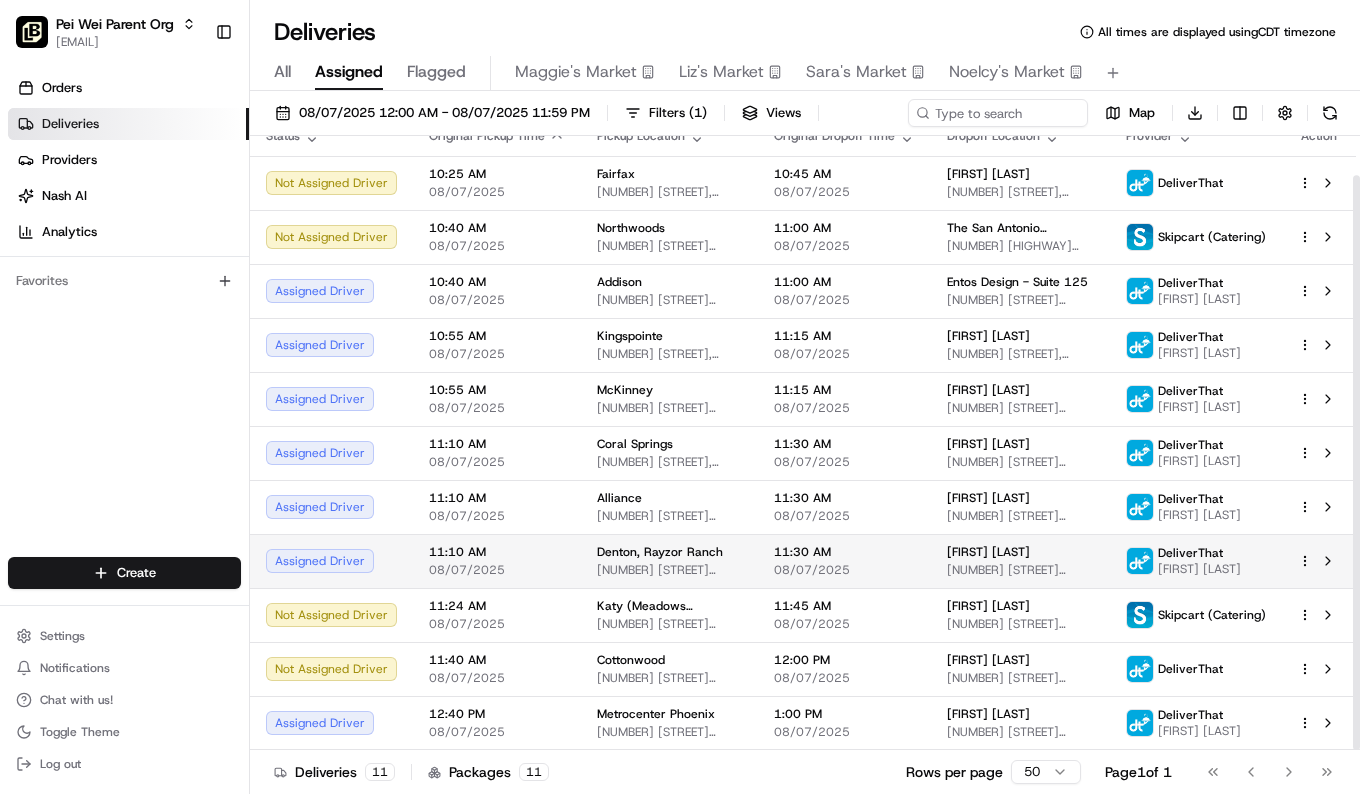 scroll, scrollTop: 0, scrollLeft: 0, axis: both 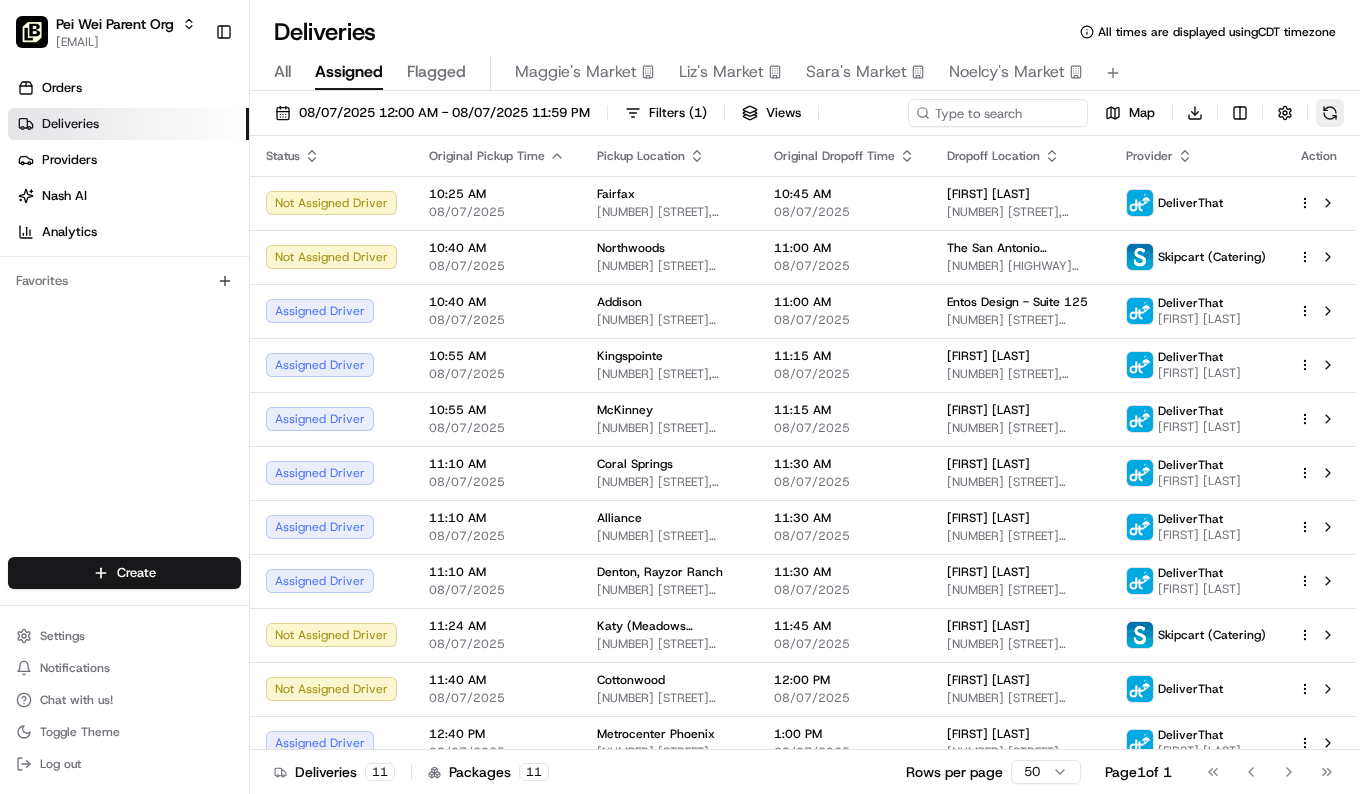 click at bounding box center [1330, 113] 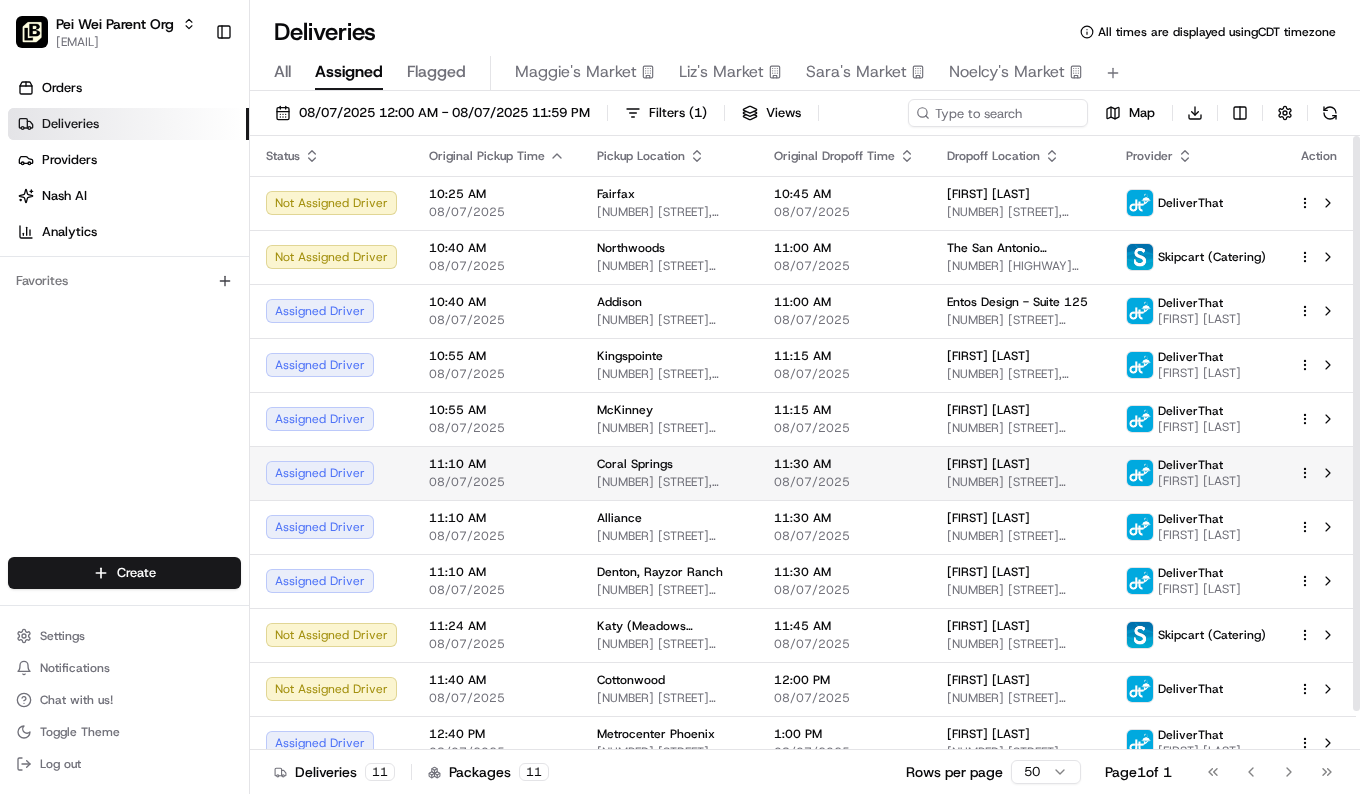 scroll, scrollTop: 42, scrollLeft: 0, axis: vertical 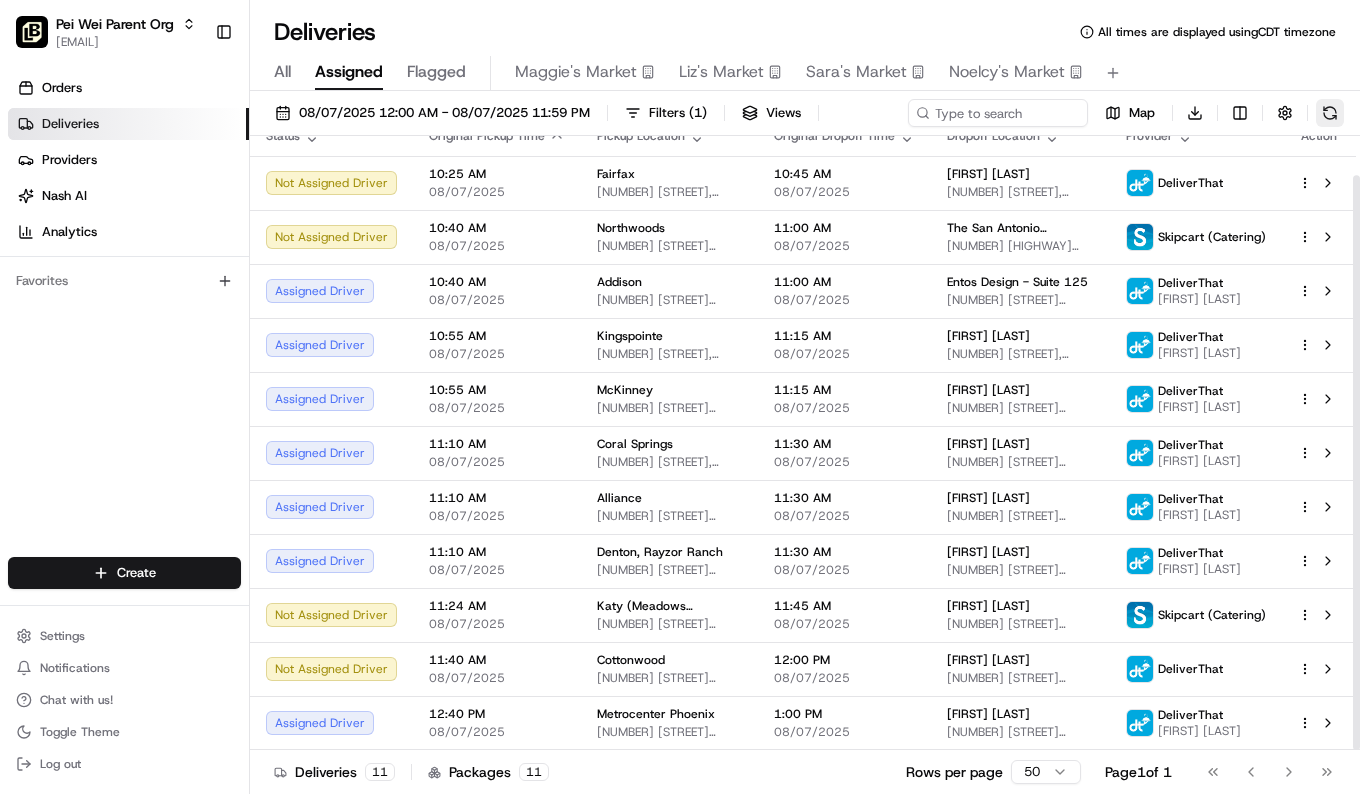 click at bounding box center (1330, 113) 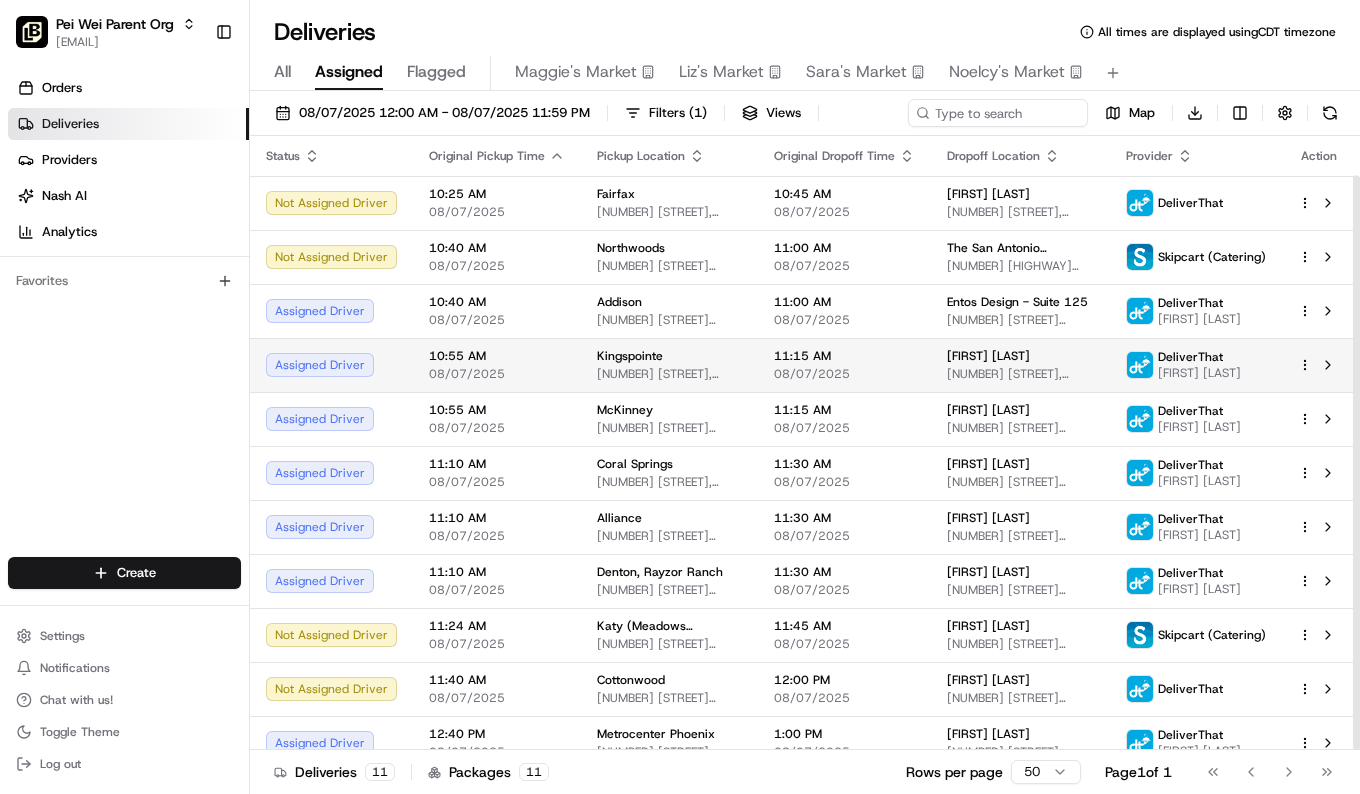 scroll, scrollTop: 42, scrollLeft: 0, axis: vertical 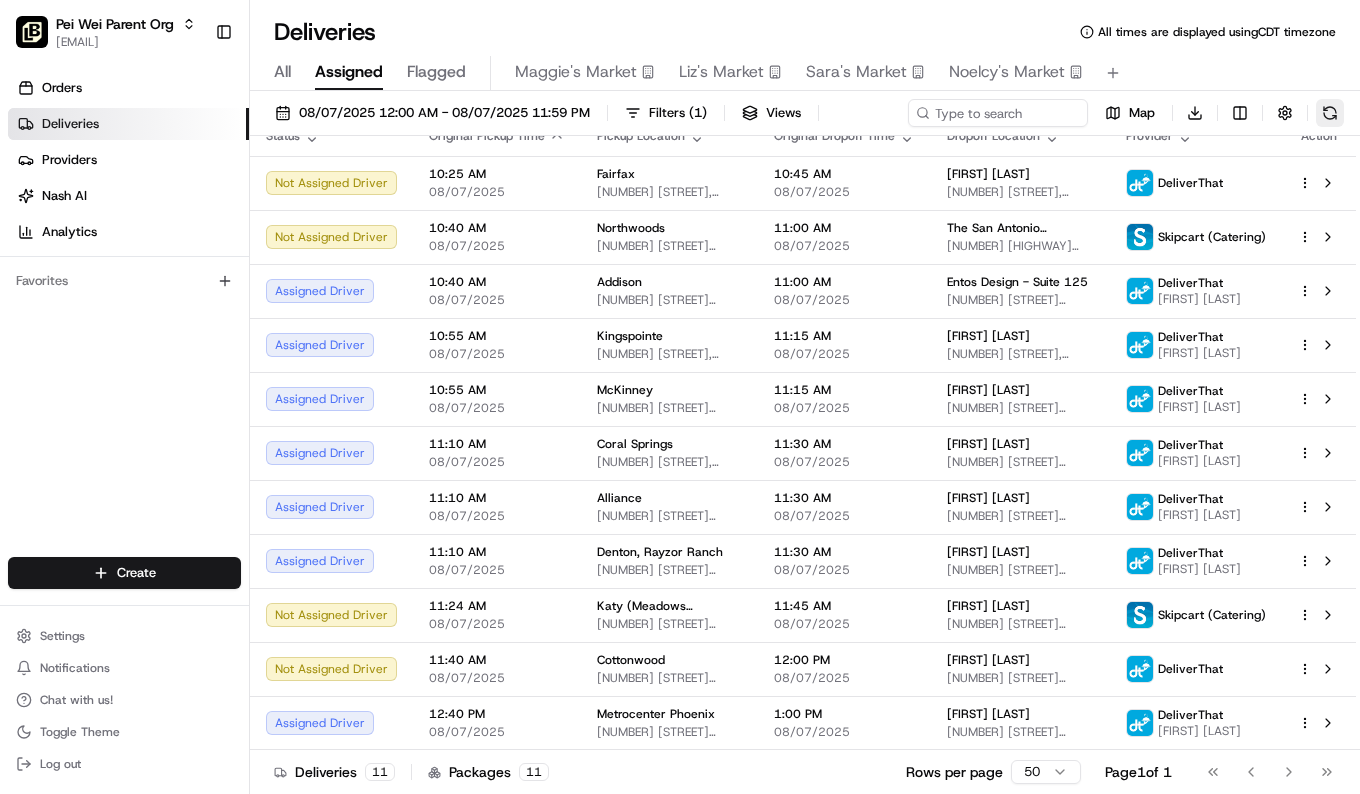 click at bounding box center (1330, 113) 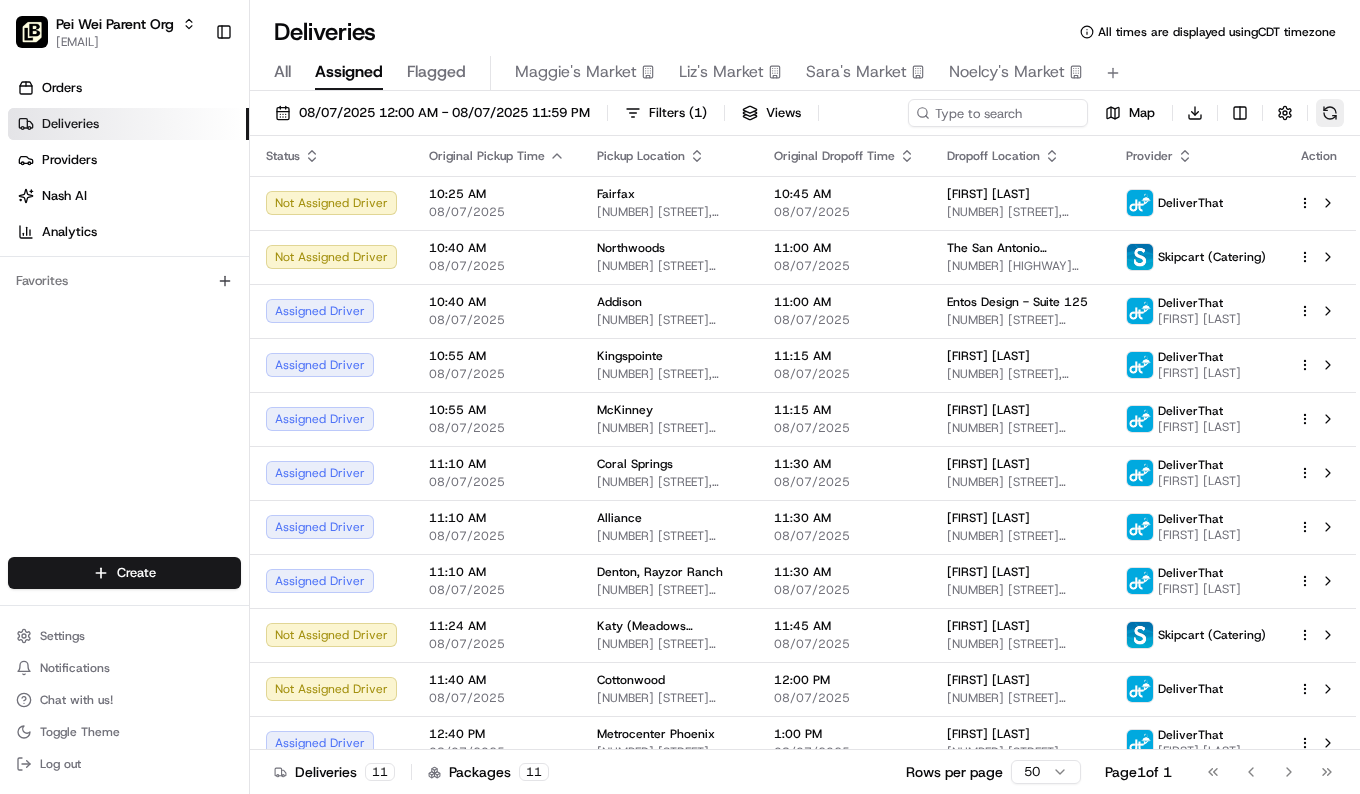 click at bounding box center [1330, 113] 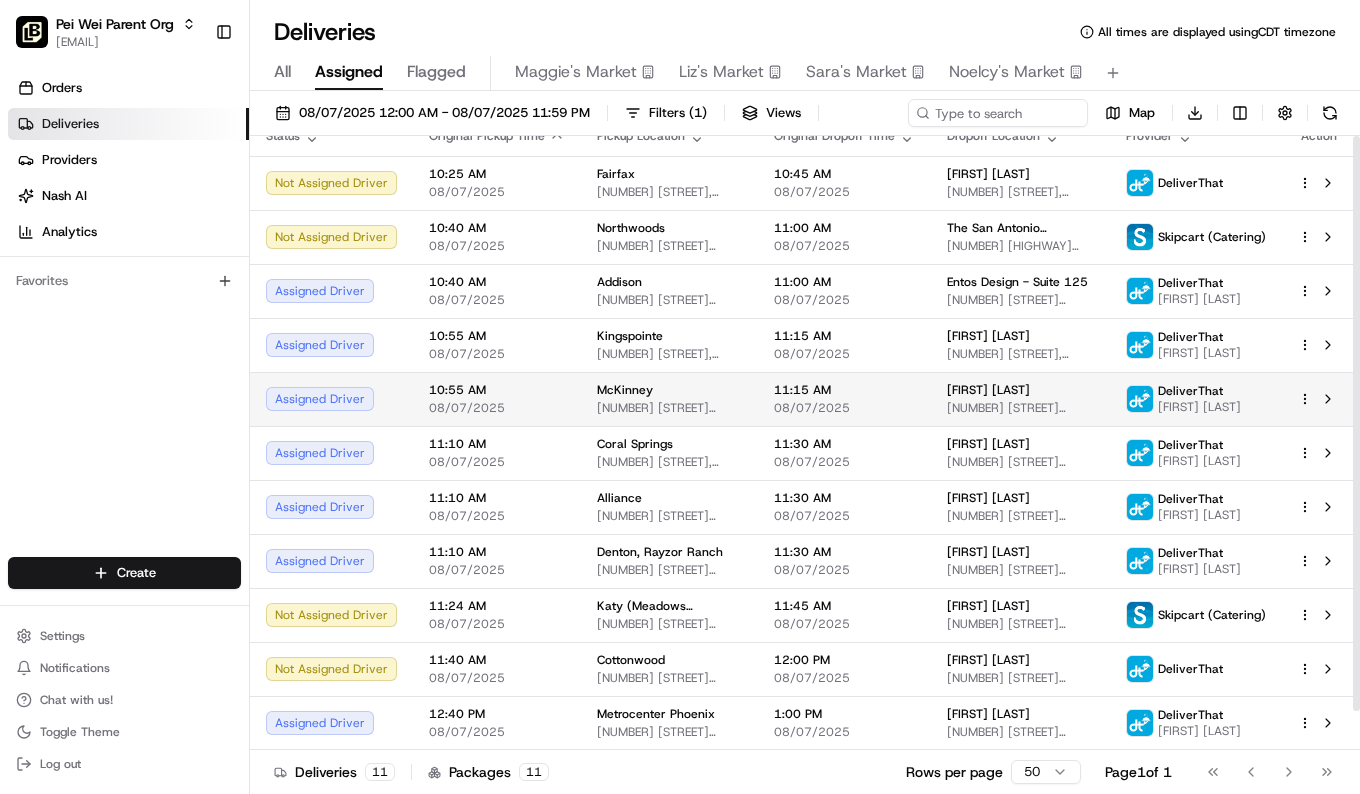 scroll, scrollTop: 0, scrollLeft: 0, axis: both 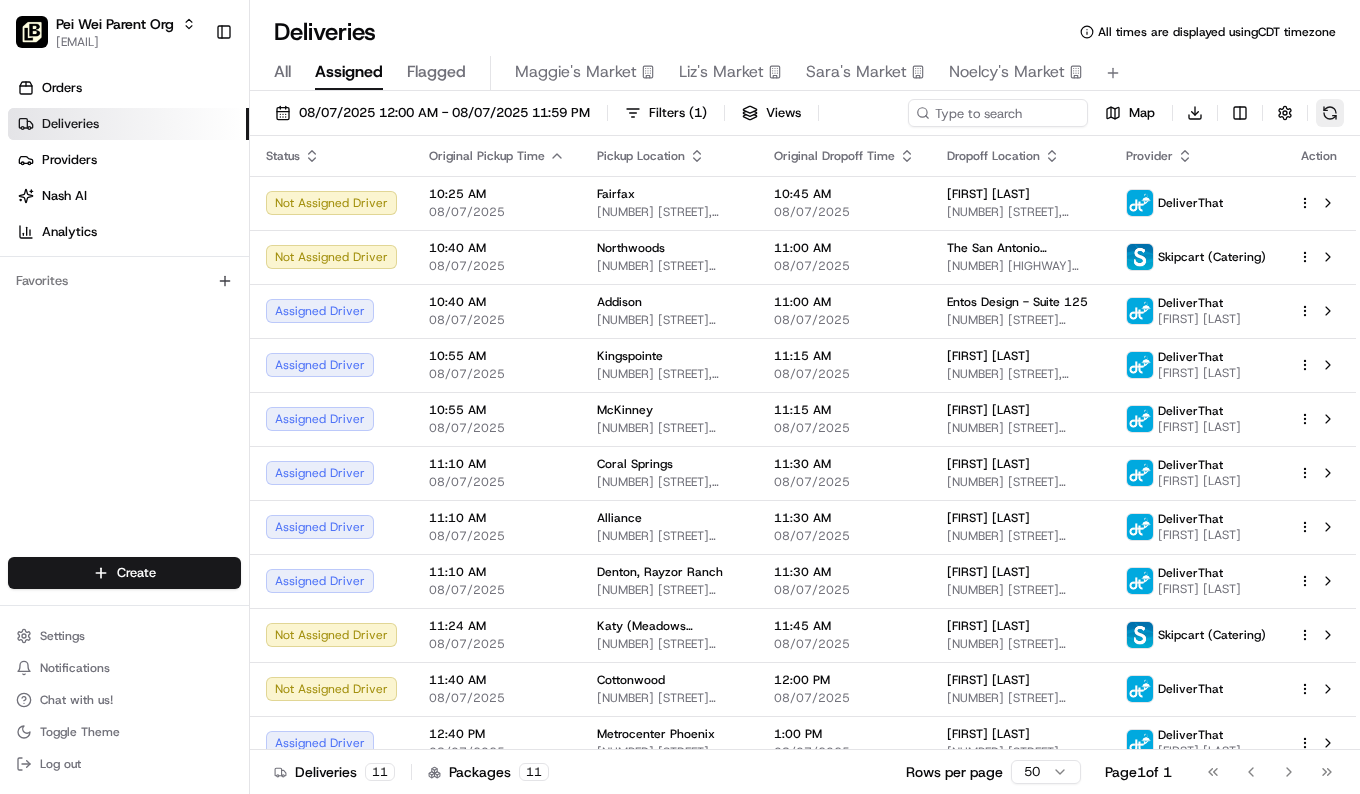 click at bounding box center [1330, 113] 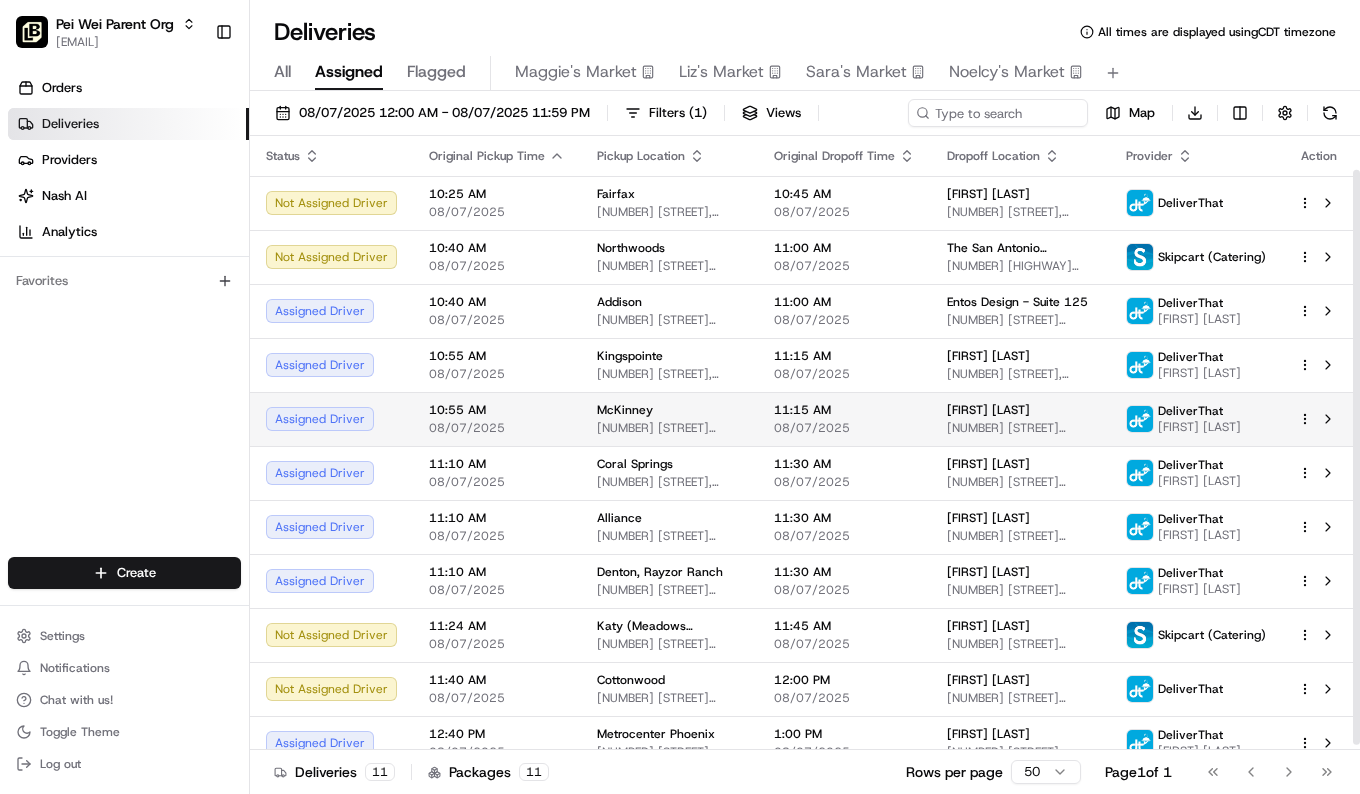 scroll, scrollTop: 42, scrollLeft: 0, axis: vertical 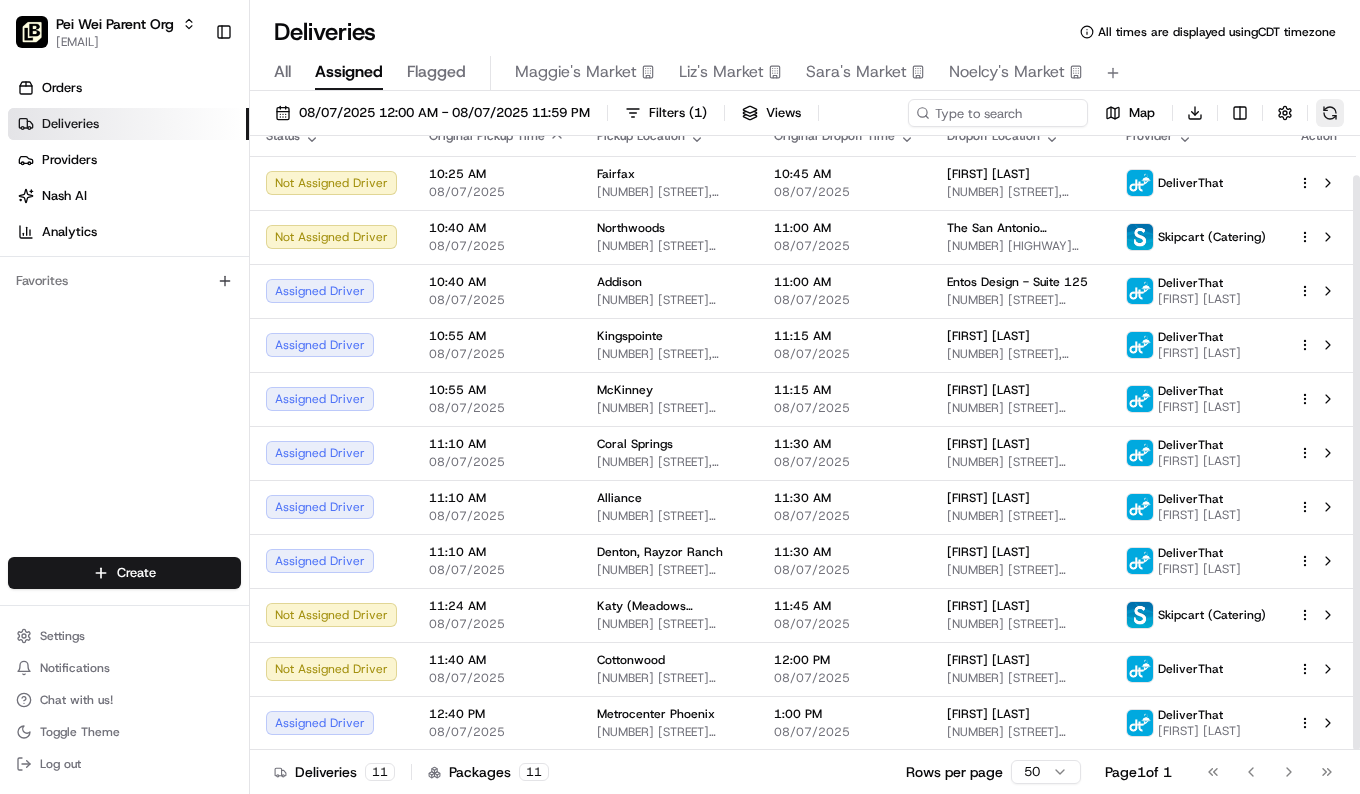 click at bounding box center [1330, 113] 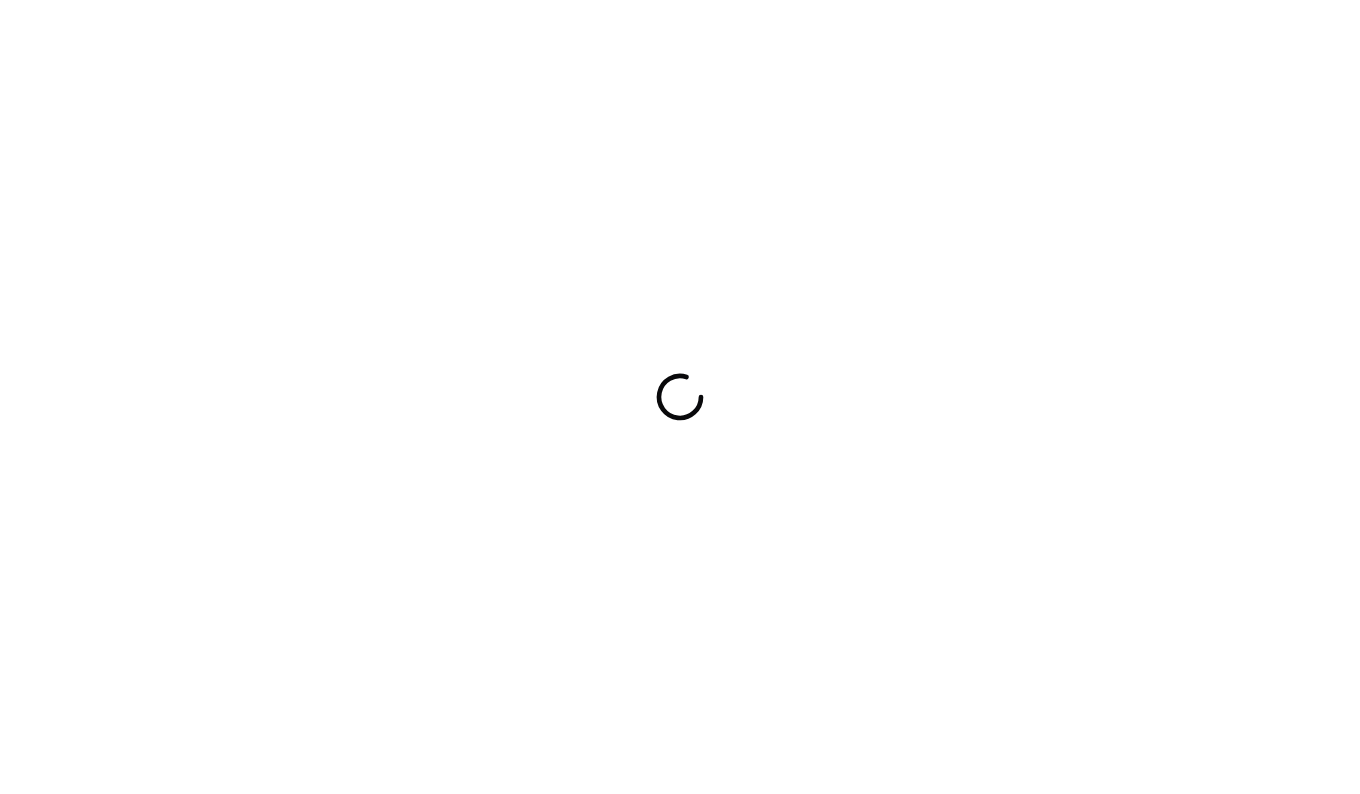 scroll, scrollTop: 0, scrollLeft: 0, axis: both 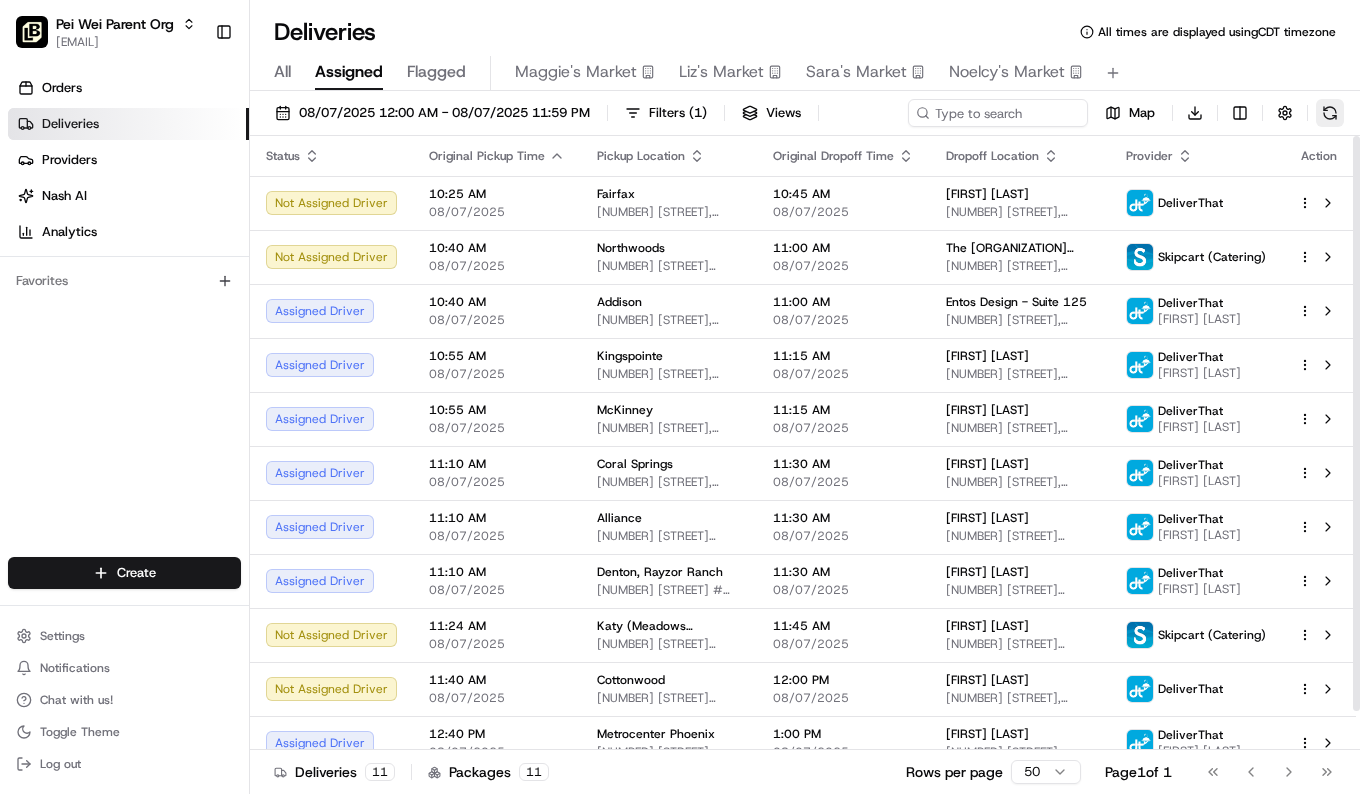click at bounding box center (1330, 113) 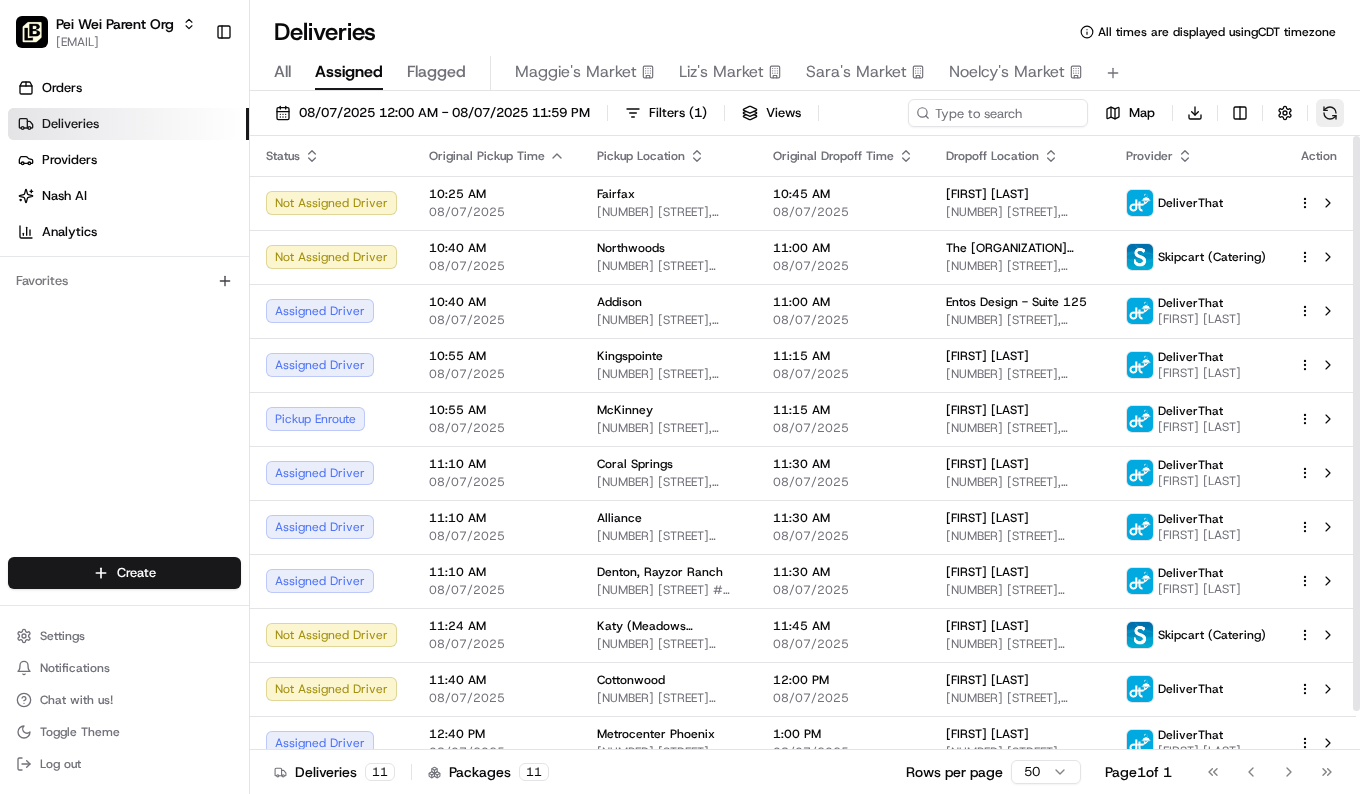 click at bounding box center (1330, 113) 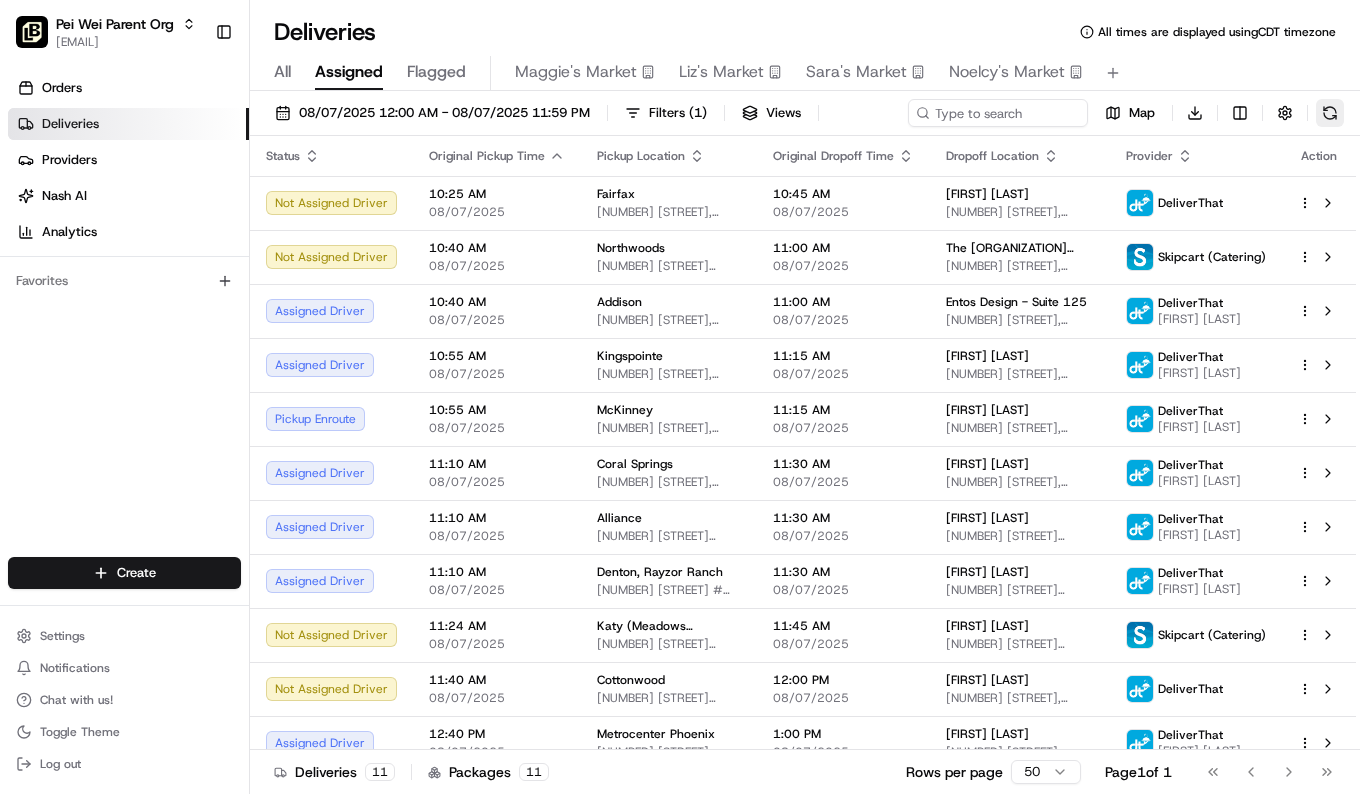 click at bounding box center (1330, 113) 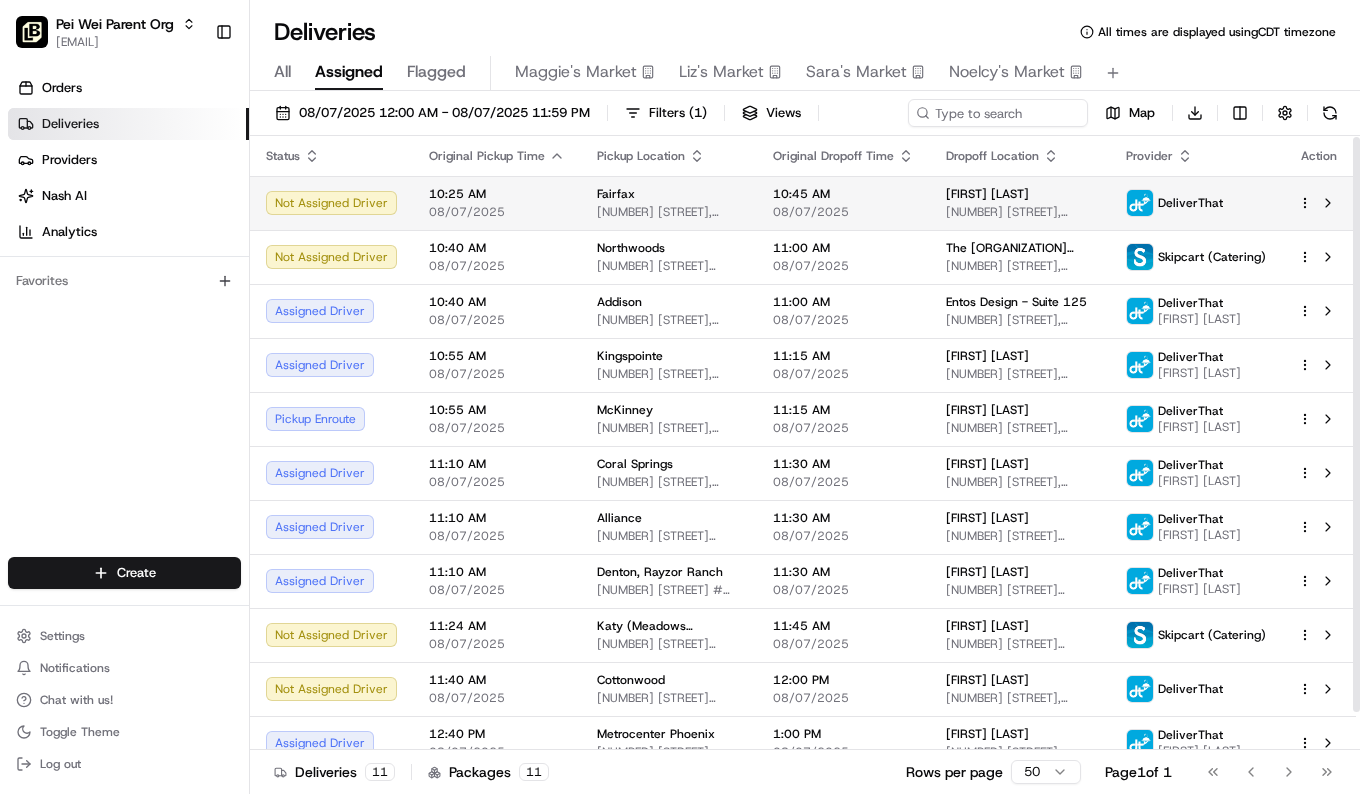 scroll, scrollTop: 1, scrollLeft: 0, axis: vertical 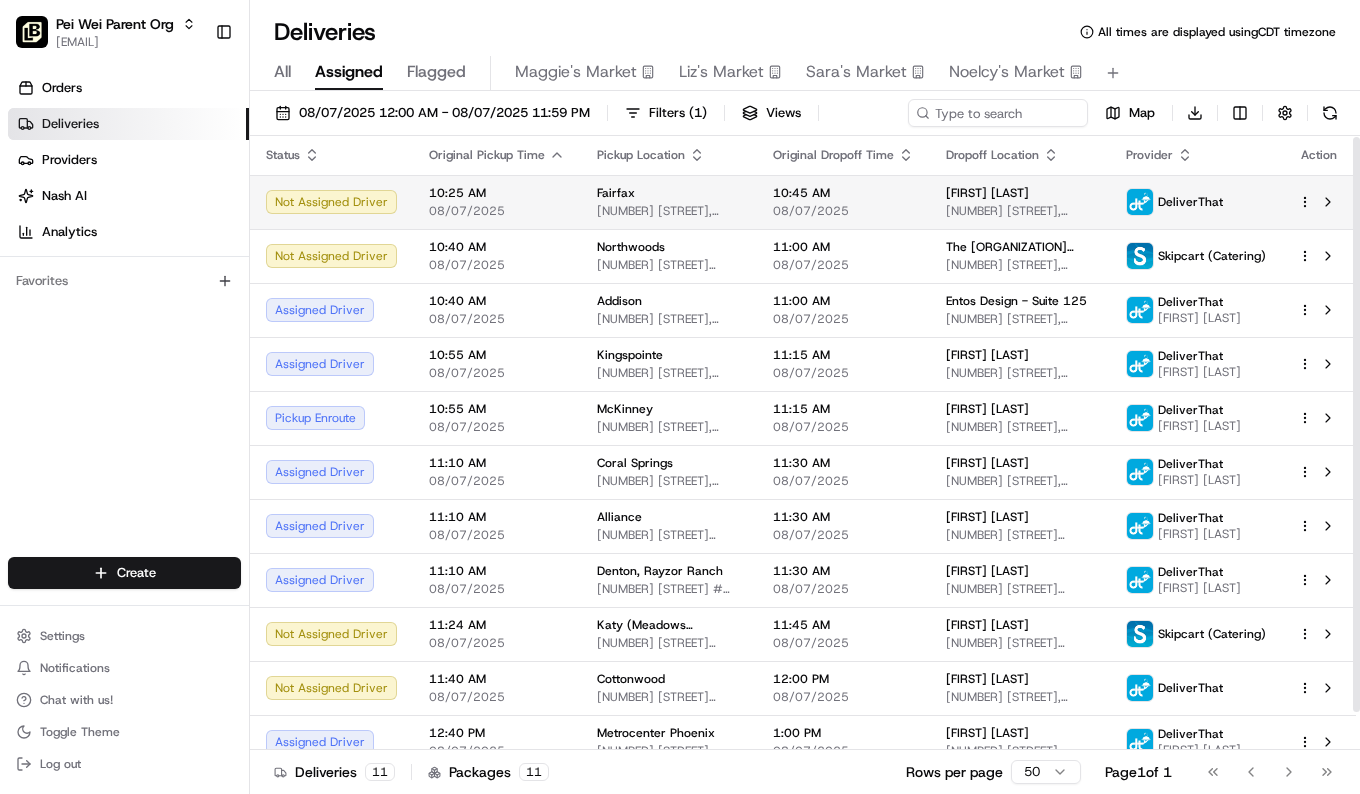 click on "10:25 AM" at bounding box center (497, 193) 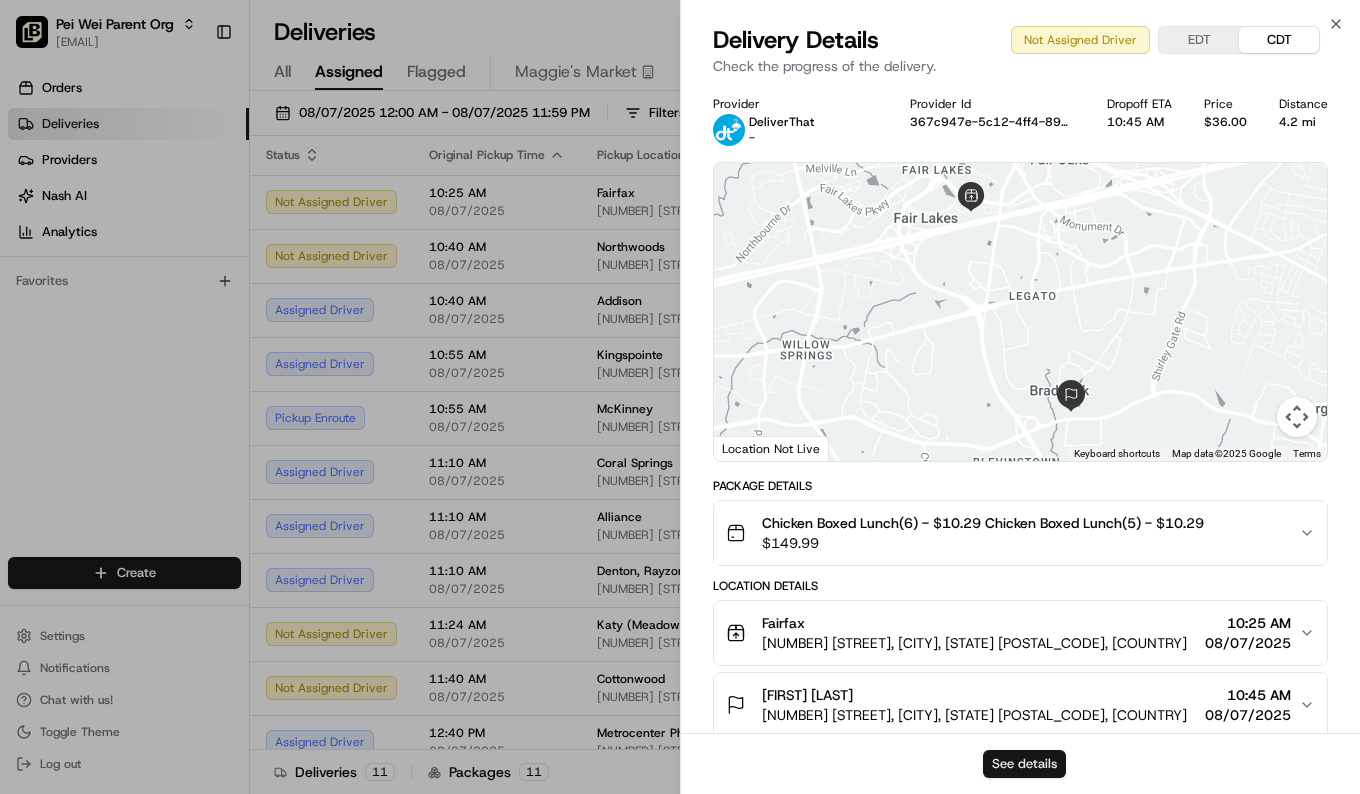 click on "See details" at bounding box center (1024, 764) 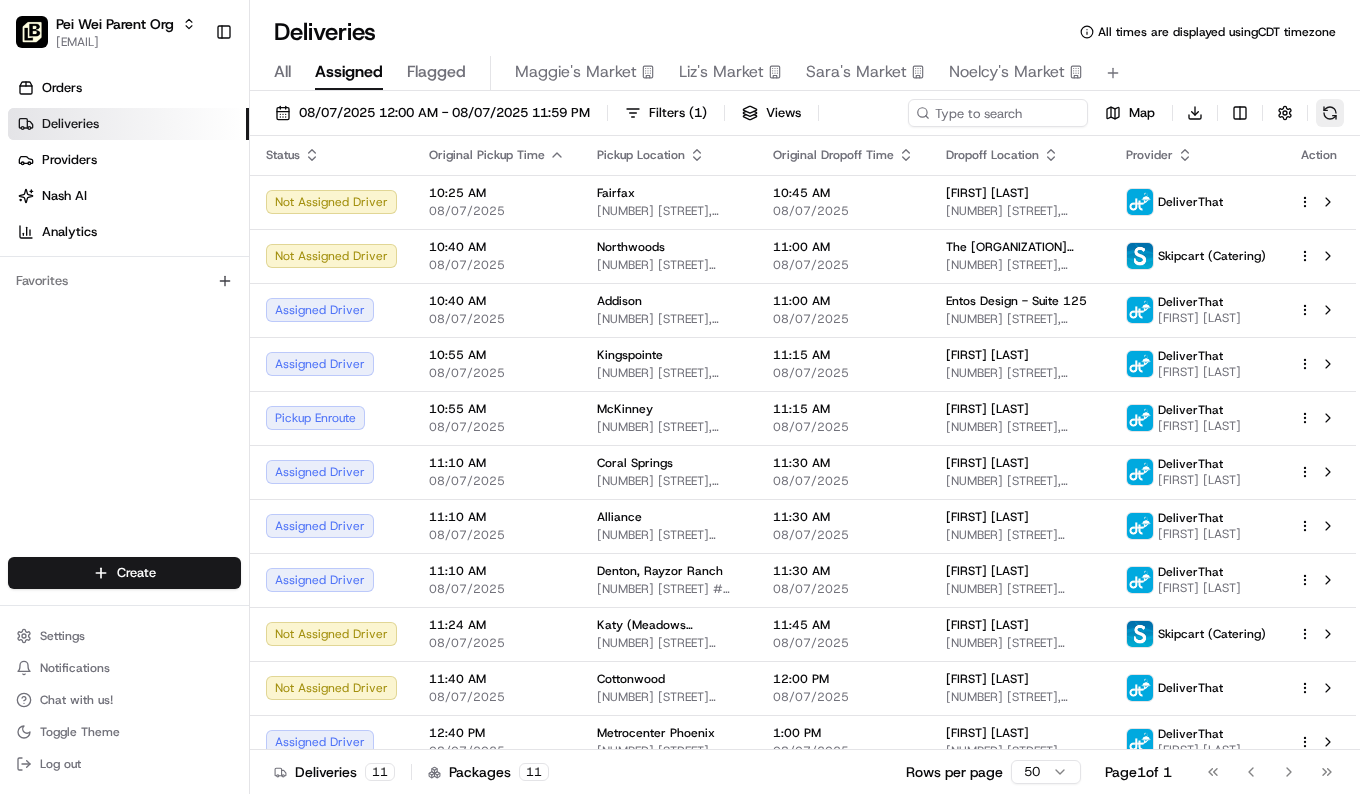 click at bounding box center [1330, 113] 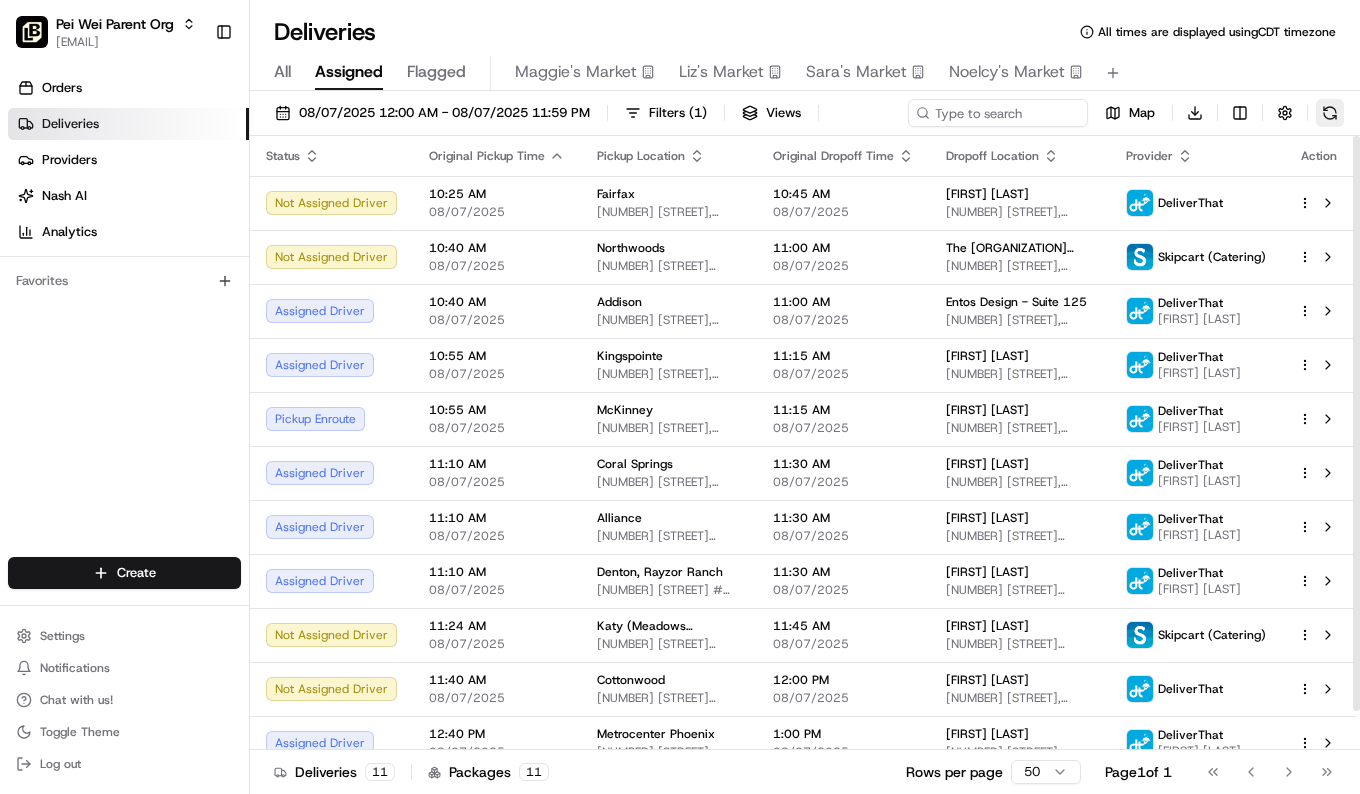 click at bounding box center [1330, 113] 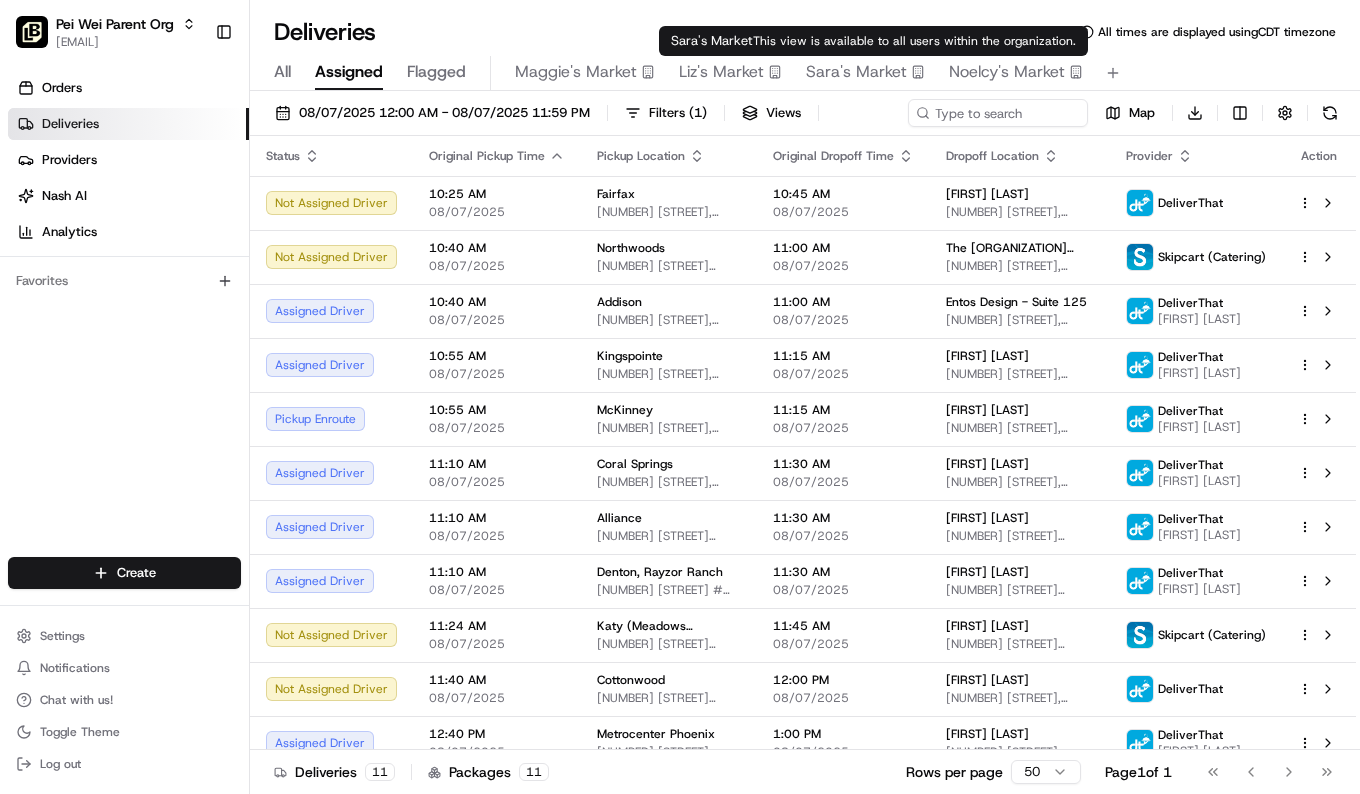 click on "Sara's Market" at bounding box center (856, 72) 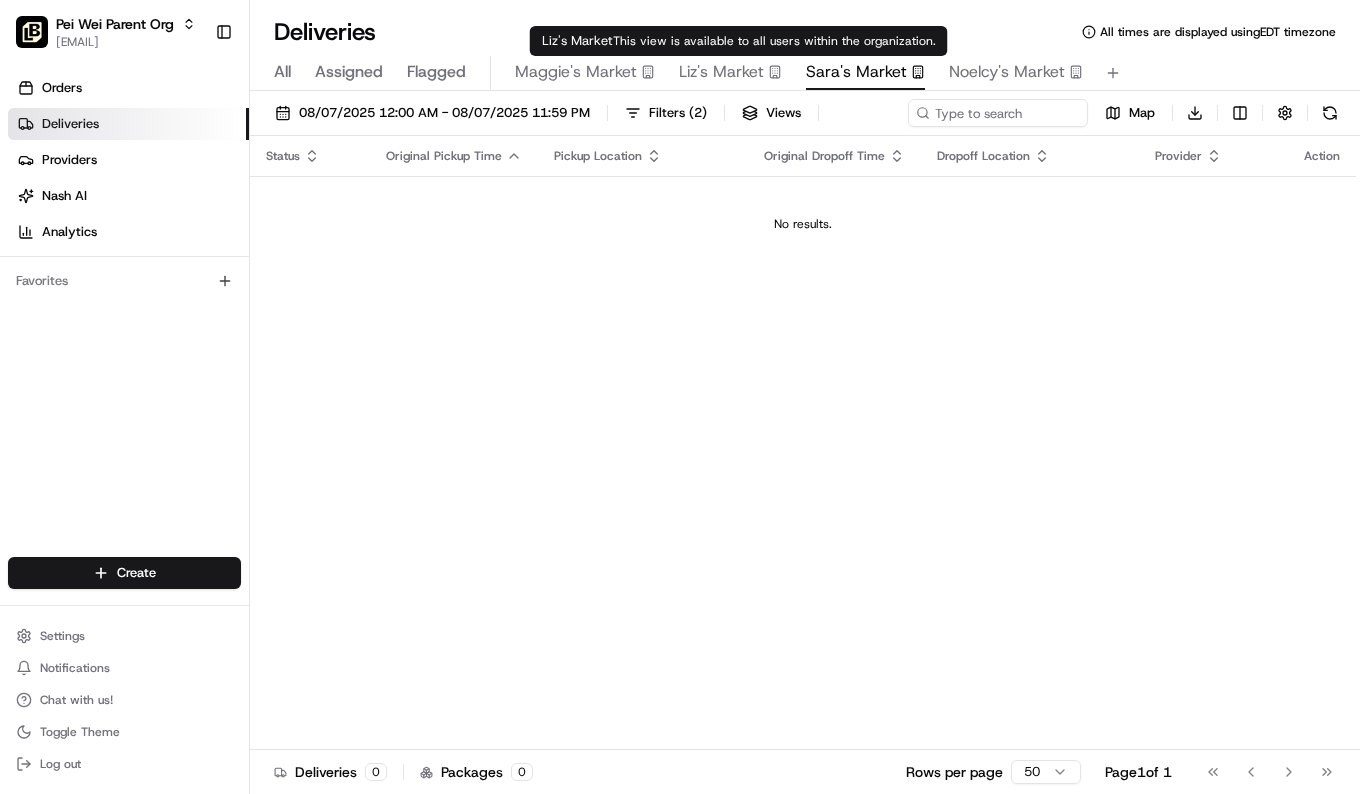 click on "Liz's Market" at bounding box center [721, 72] 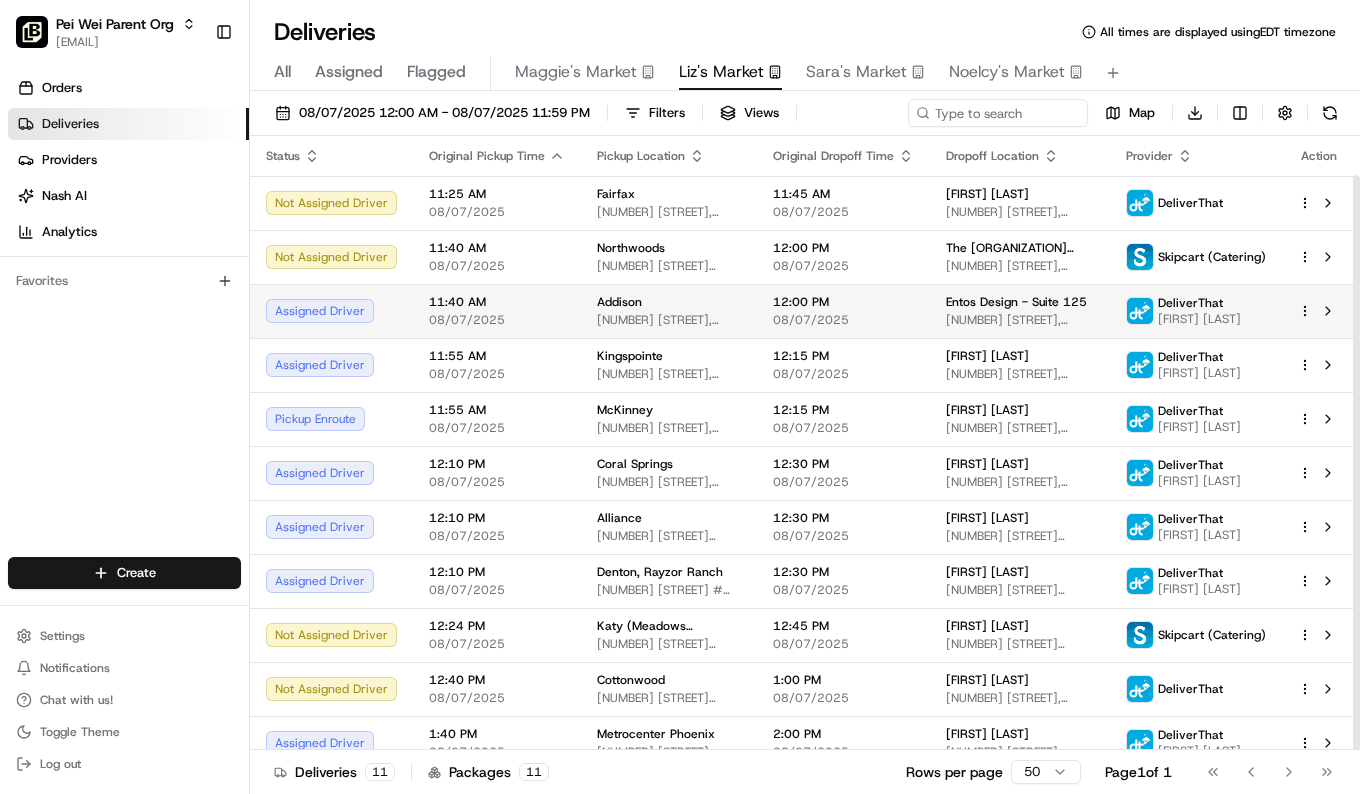 scroll, scrollTop: 42, scrollLeft: 0, axis: vertical 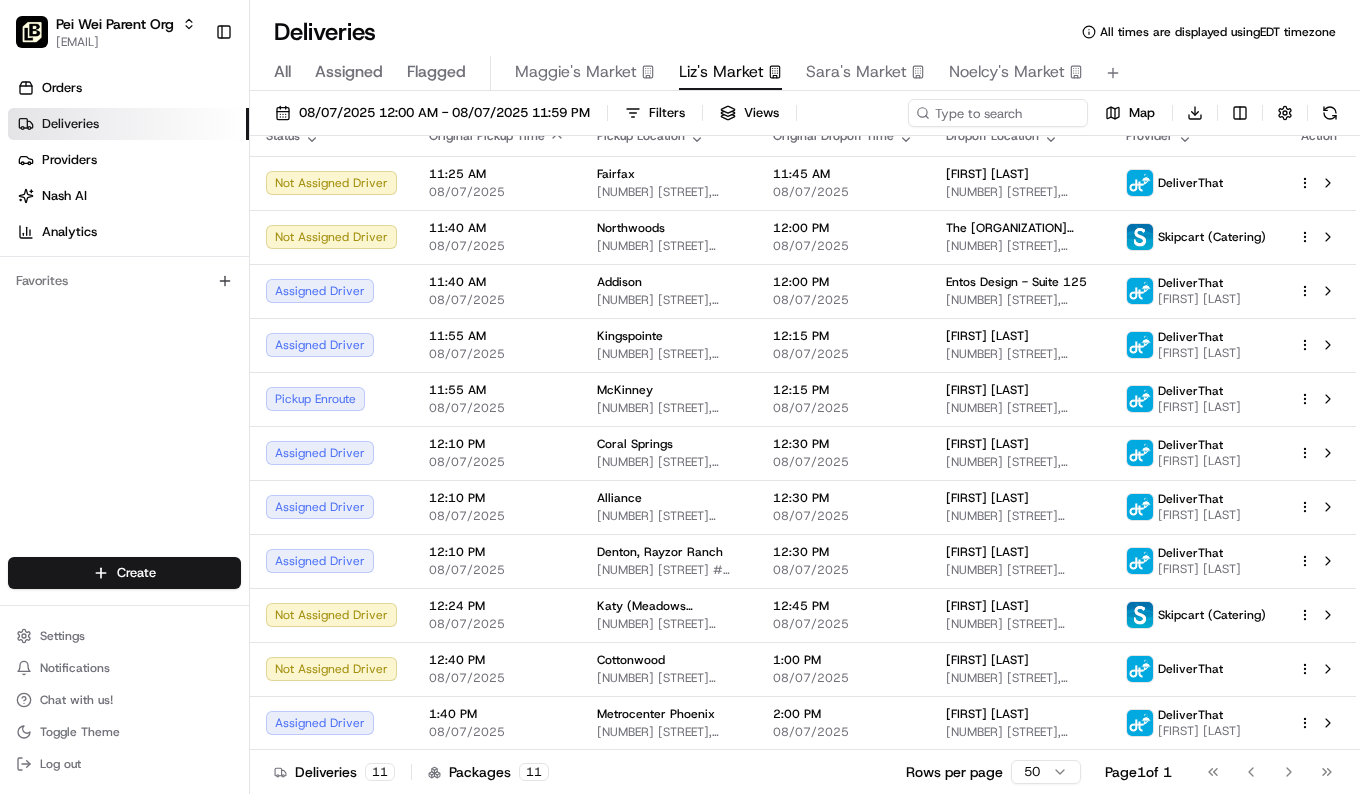 click on "All" at bounding box center [282, 72] 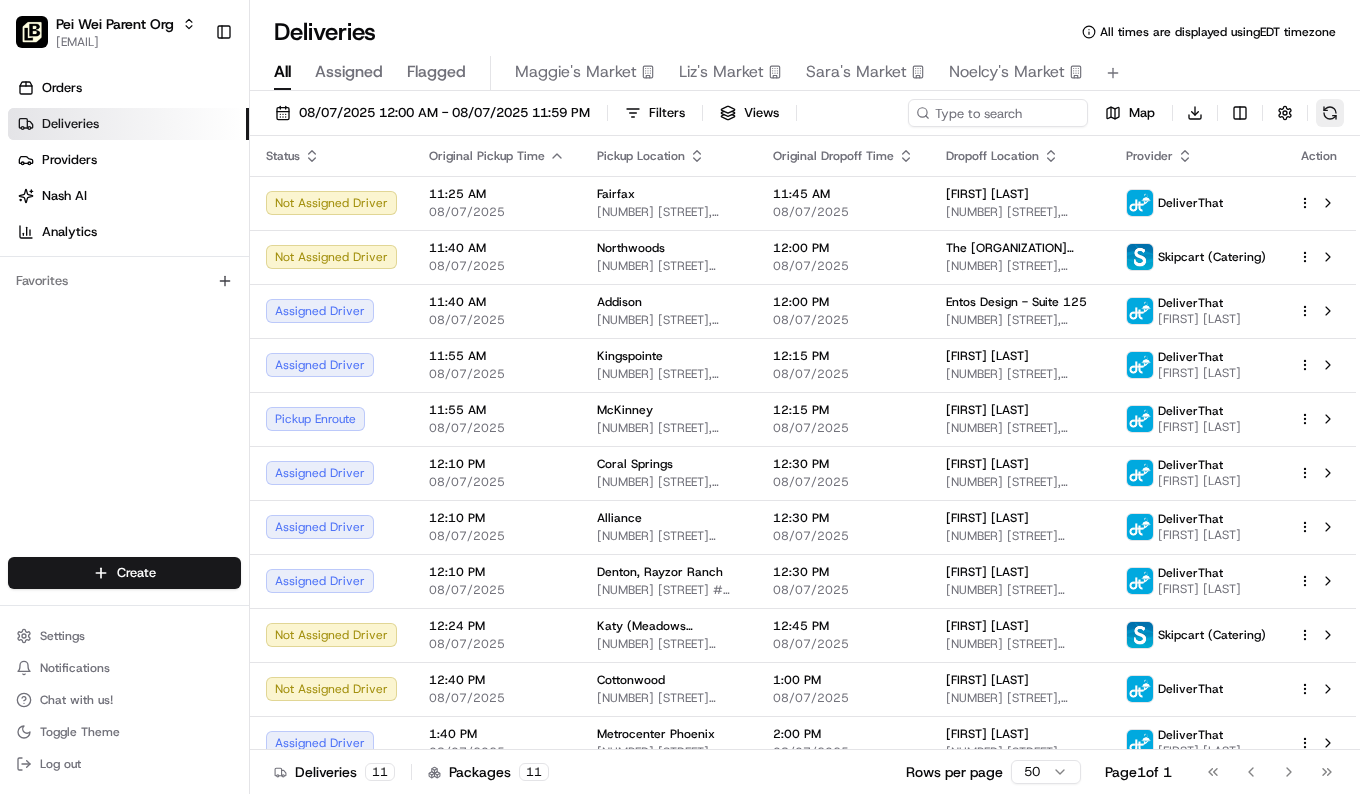 click at bounding box center [1330, 113] 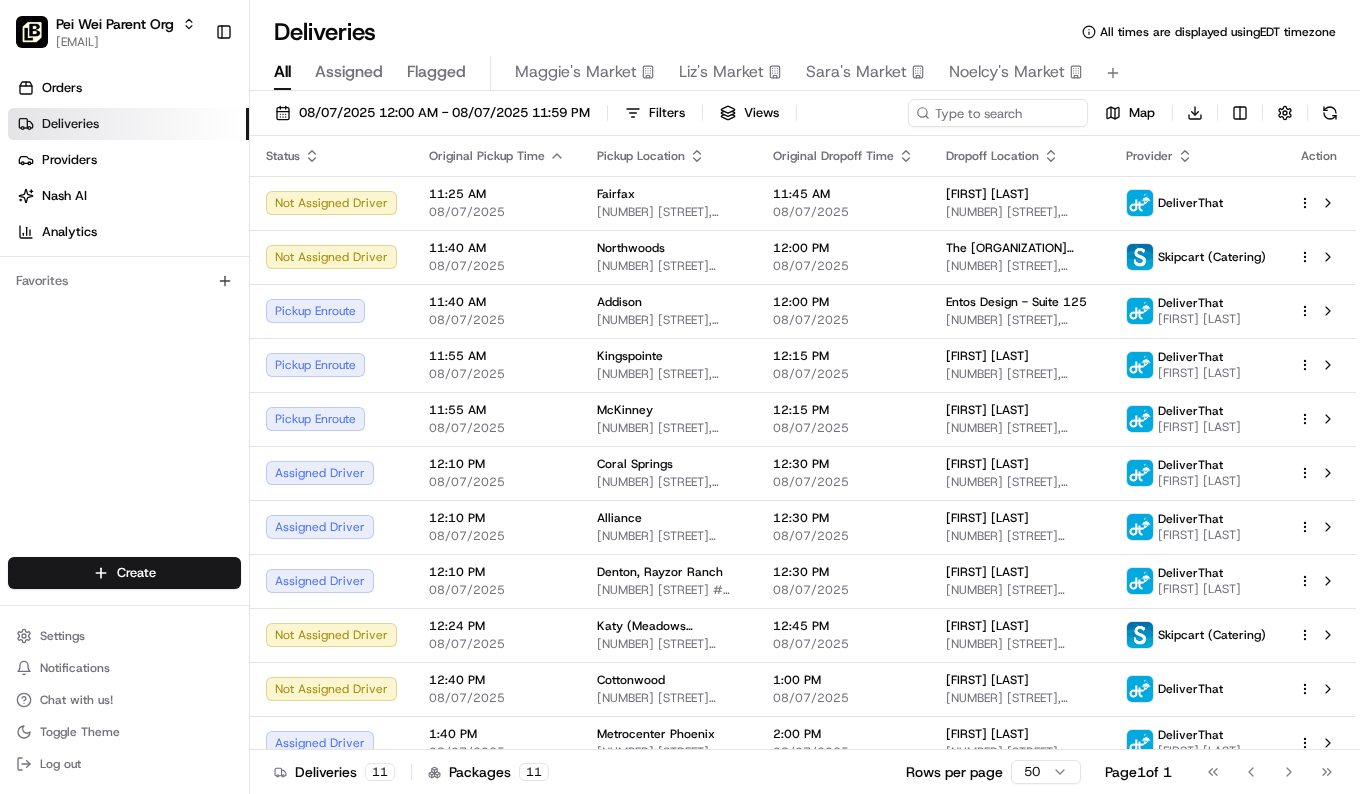 click on "08/07/2025 12:00 AM - 08/07/2025 11:59 PM Filters Views Map Download" at bounding box center [805, 117] 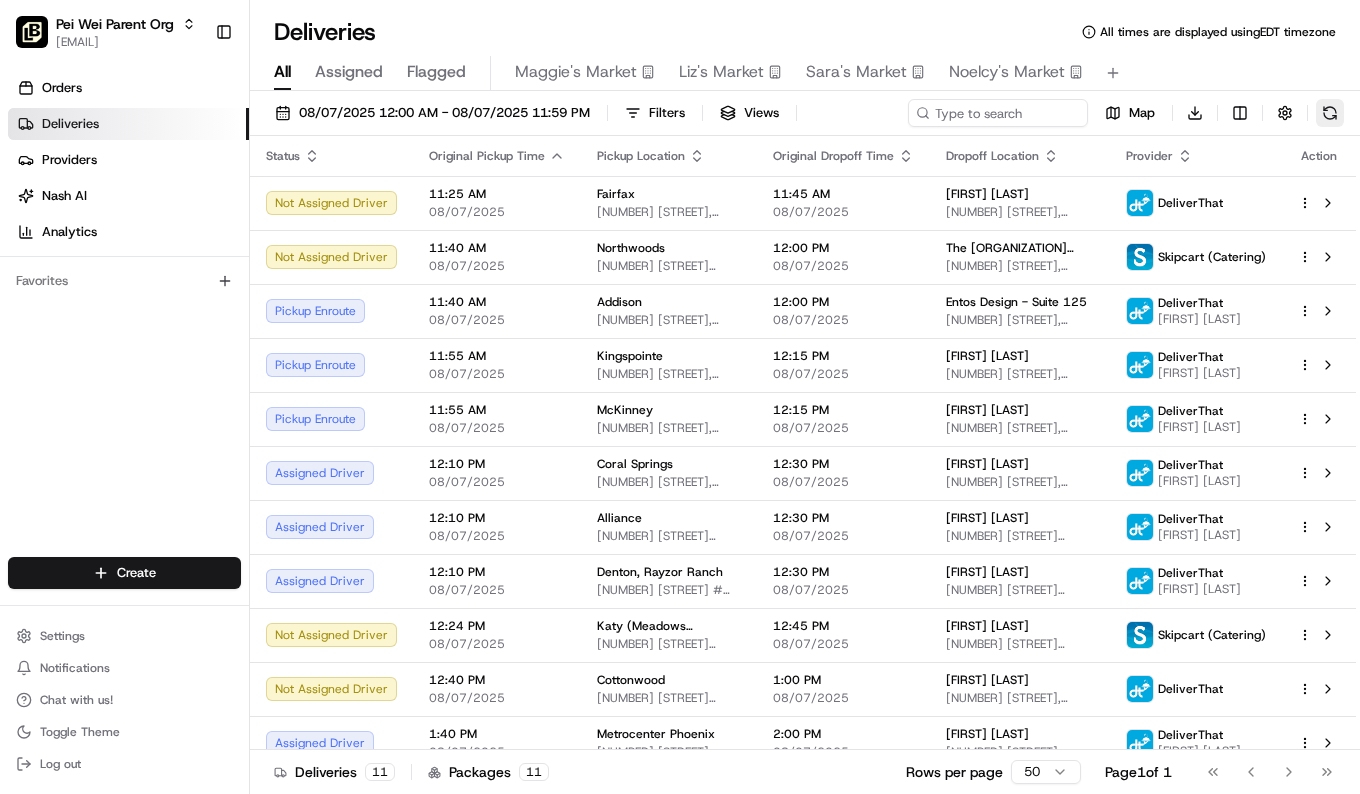 click at bounding box center [1330, 113] 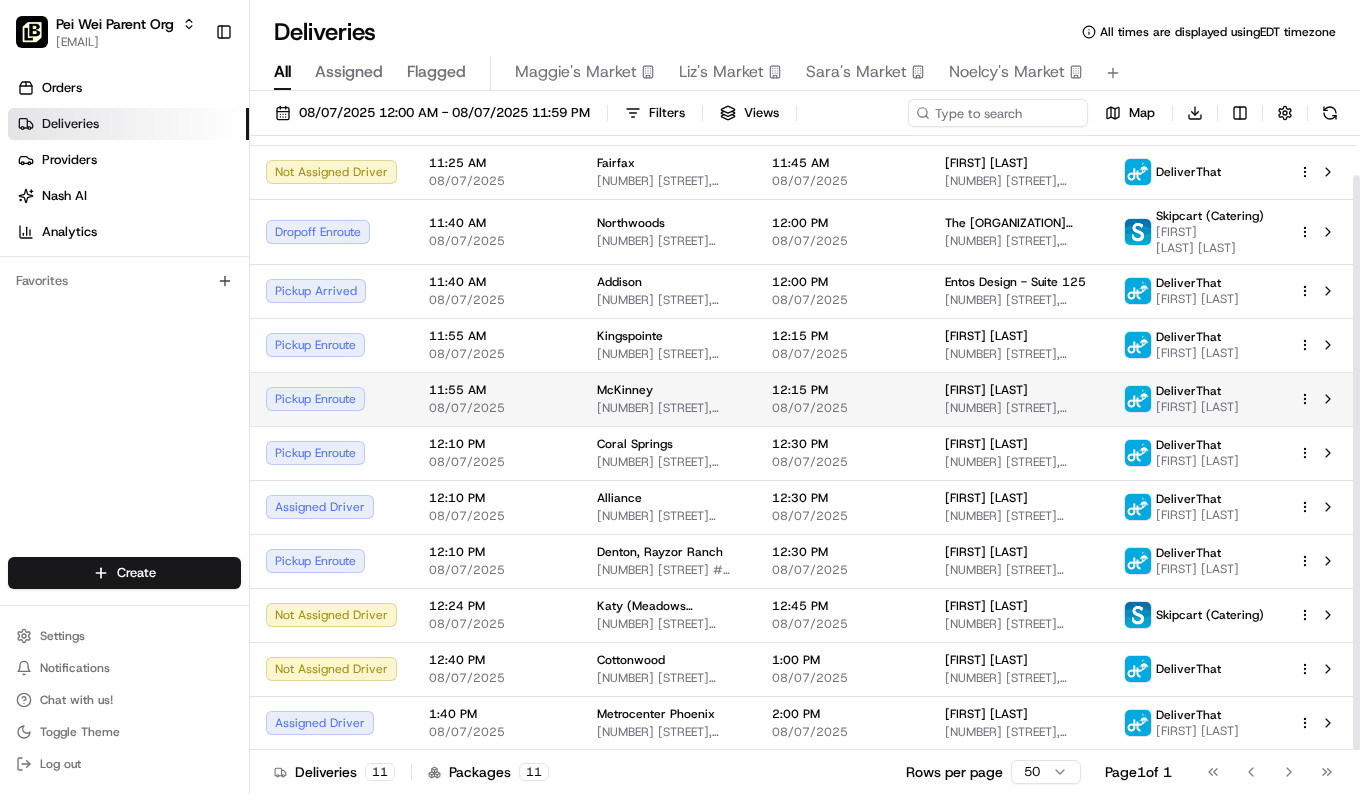 scroll, scrollTop: 0, scrollLeft: 0, axis: both 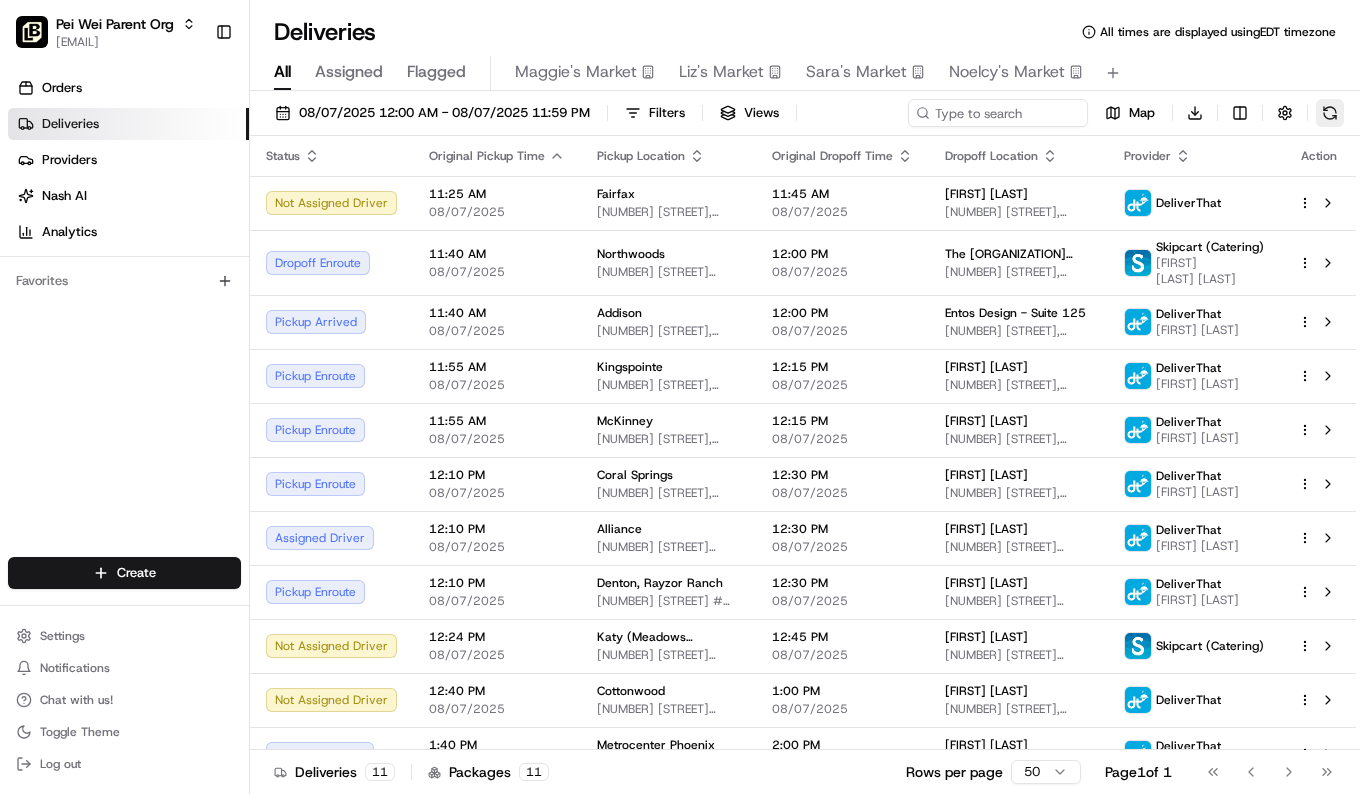 click at bounding box center (1330, 113) 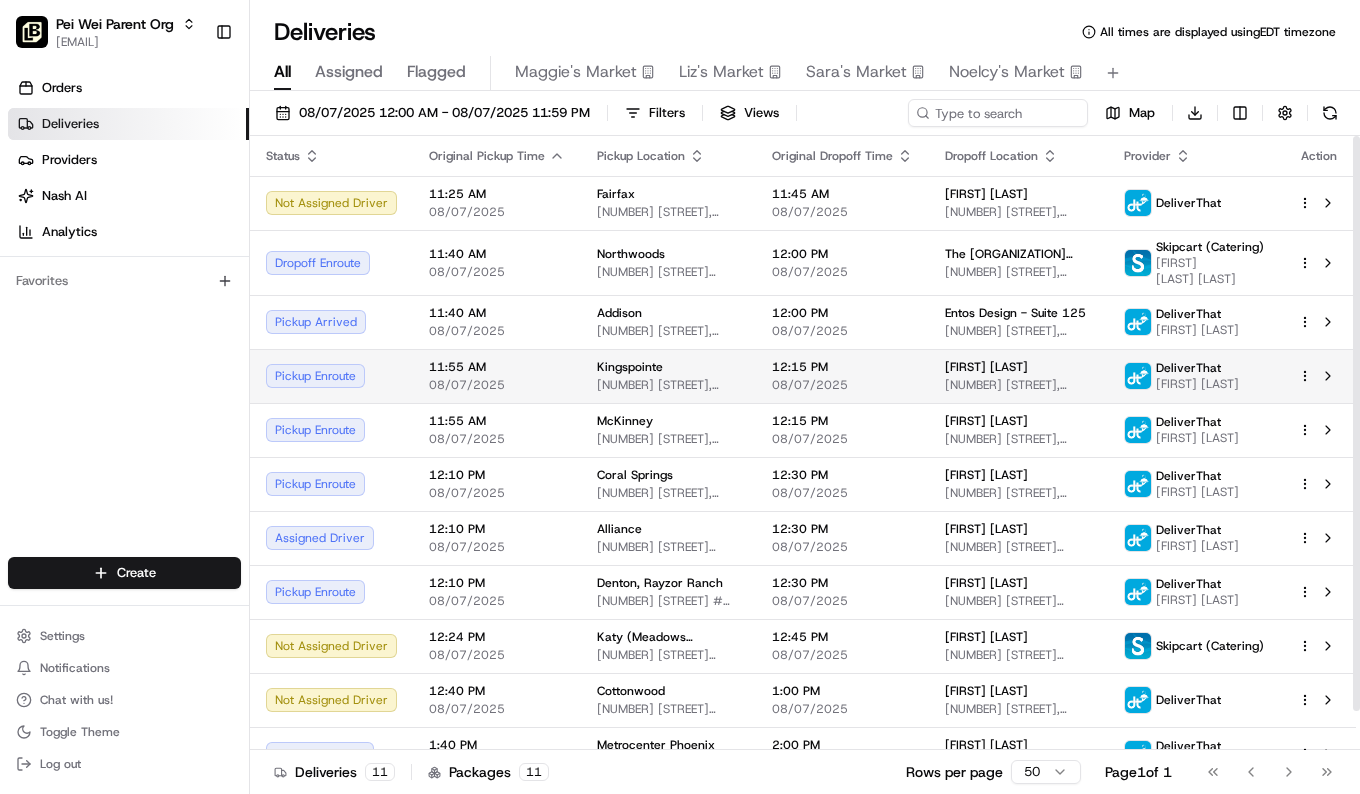 scroll, scrollTop: 42, scrollLeft: 0, axis: vertical 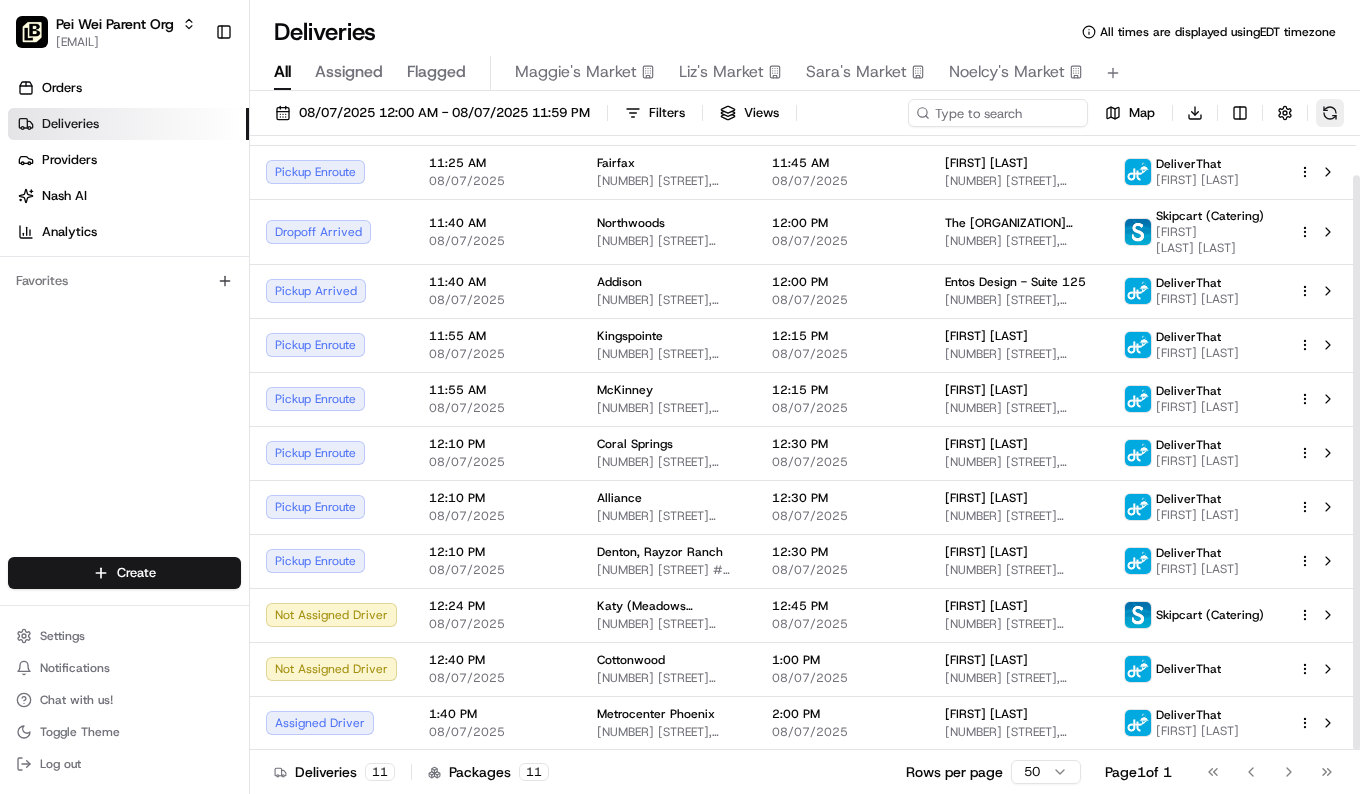 click at bounding box center [1330, 113] 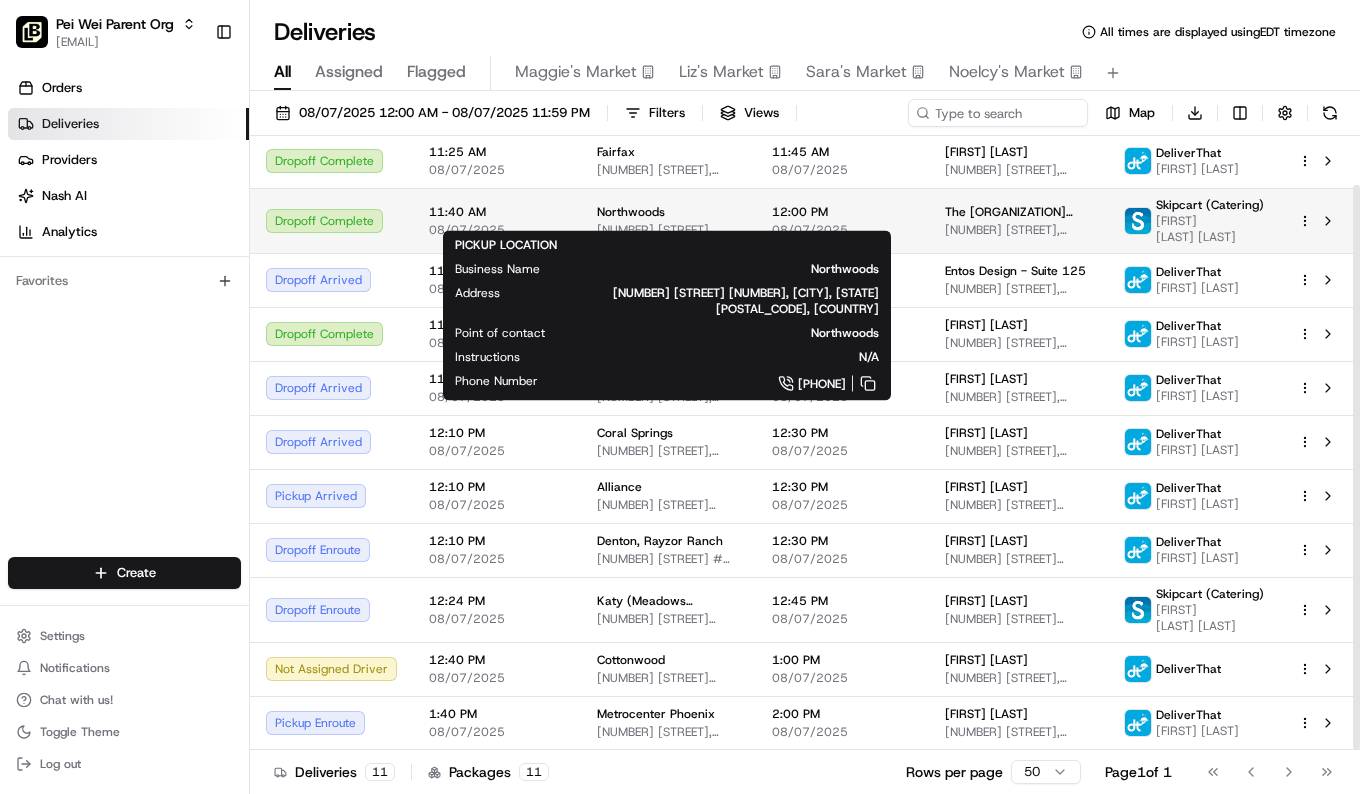 scroll, scrollTop: 0, scrollLeft: 0, axis: both 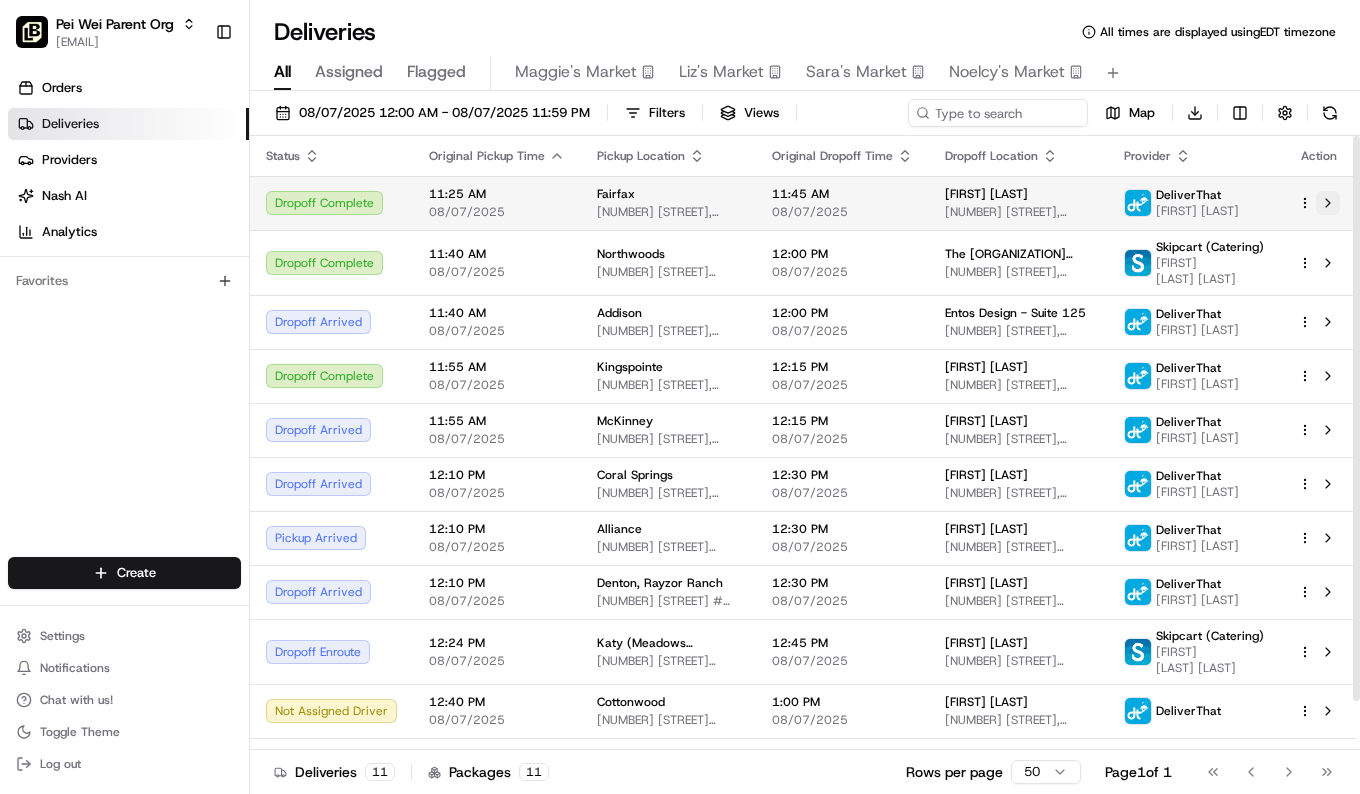 click at bounding box center [1328, 203] 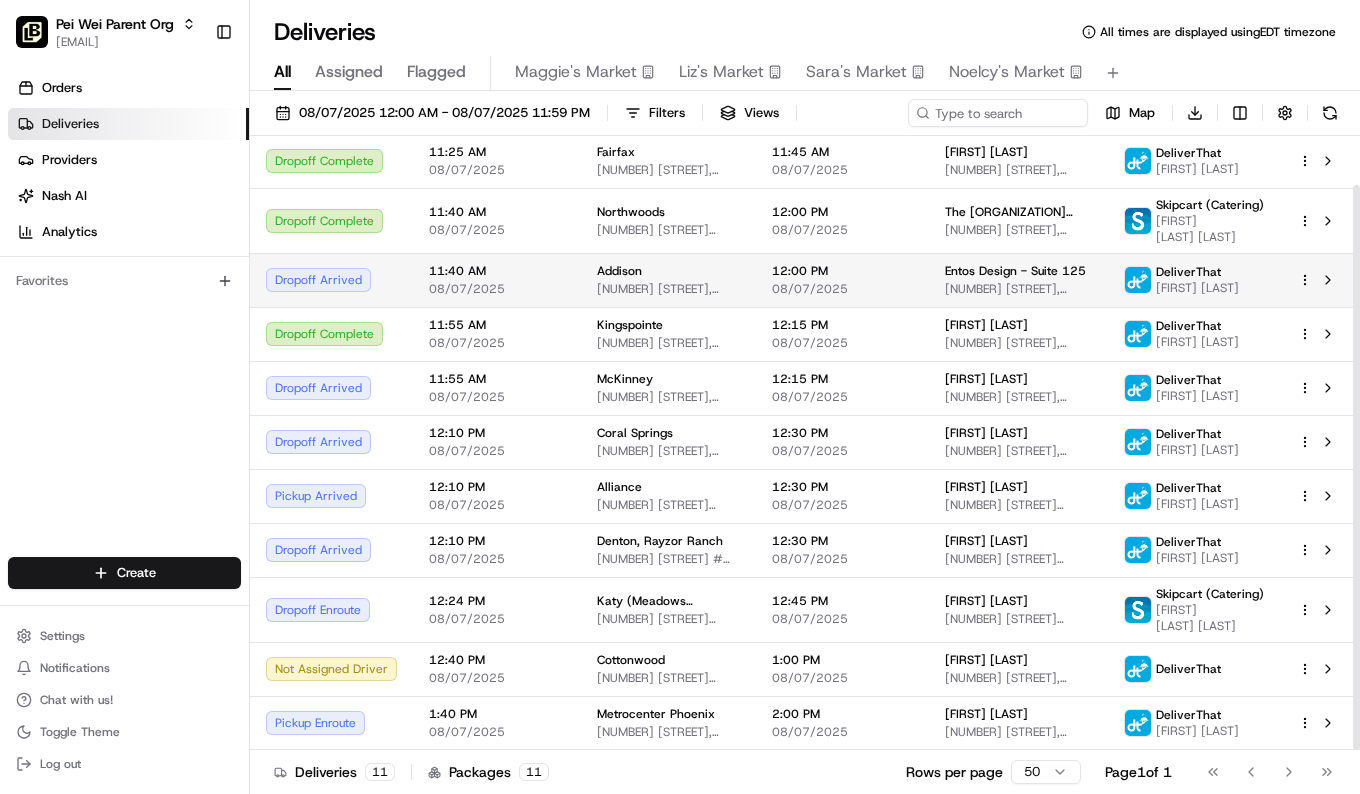 scroll, scrollTop: 0, scrollLeft: 0, axis: both 